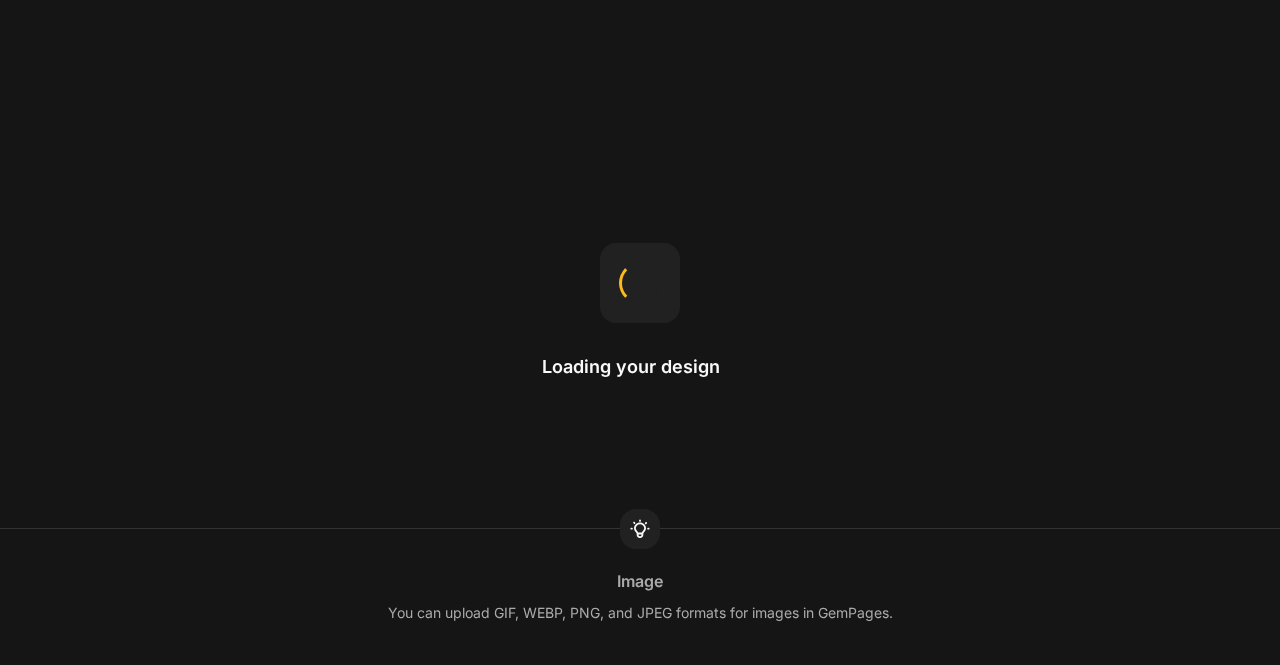 scroll, scrollTop: 0, scrollLeft: 0, axis: both 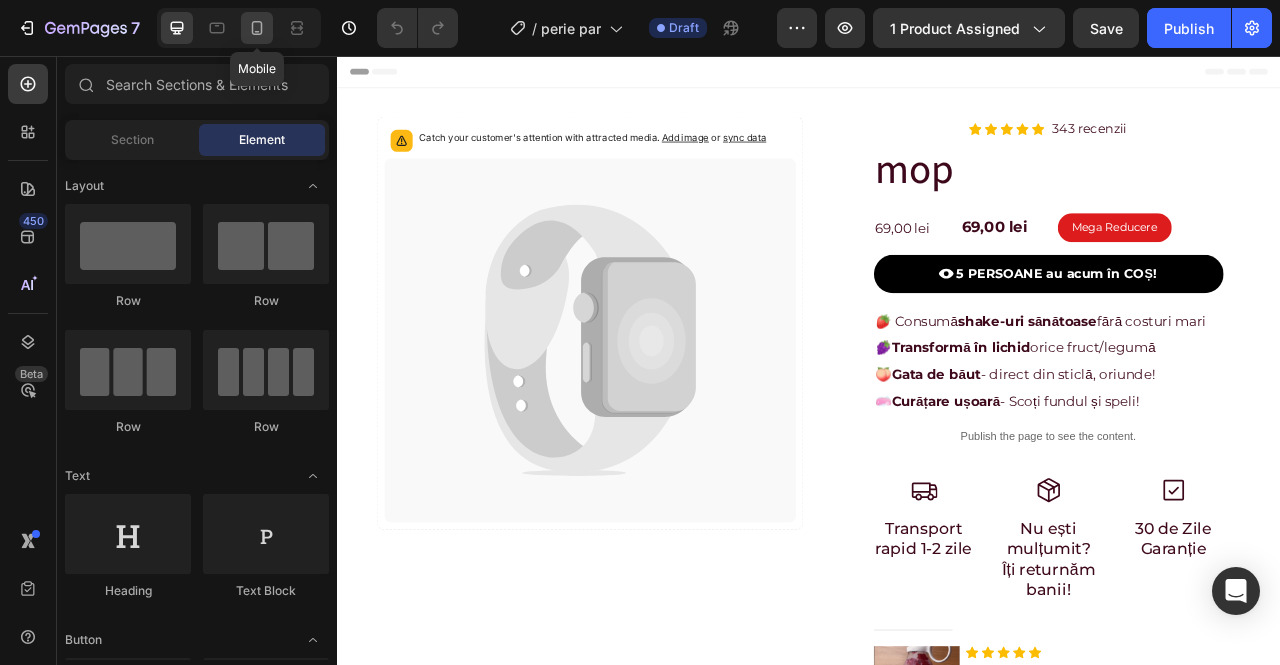 click 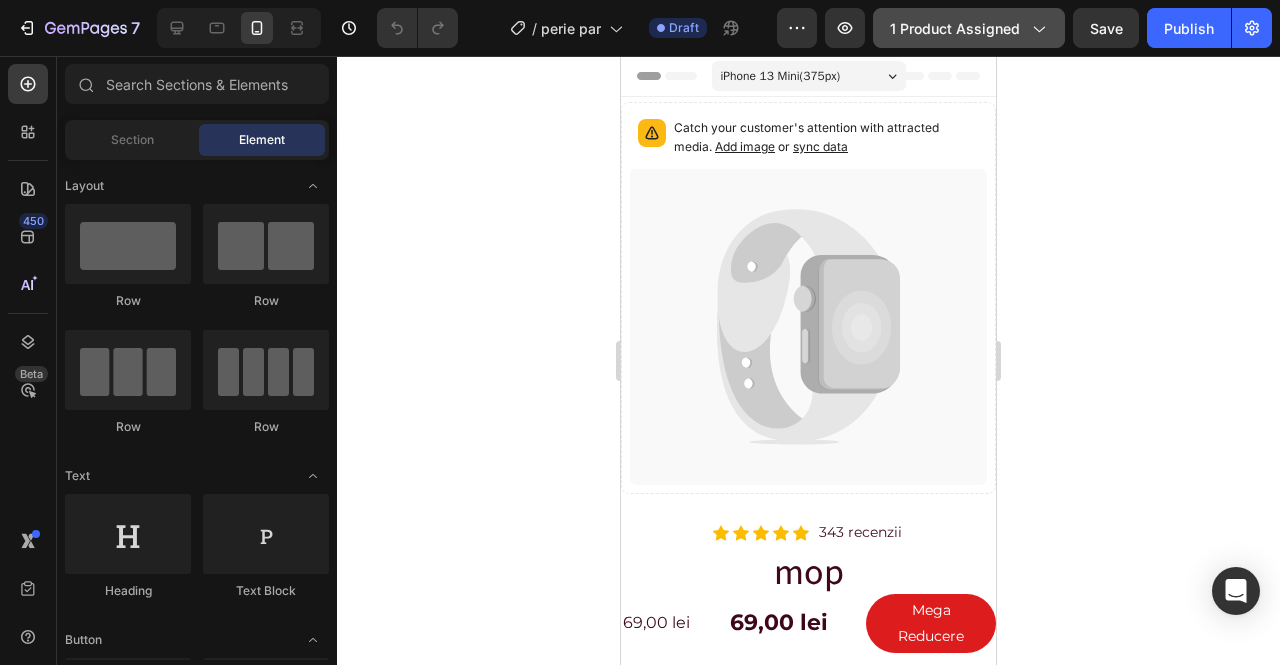 click on "1 product assigned" 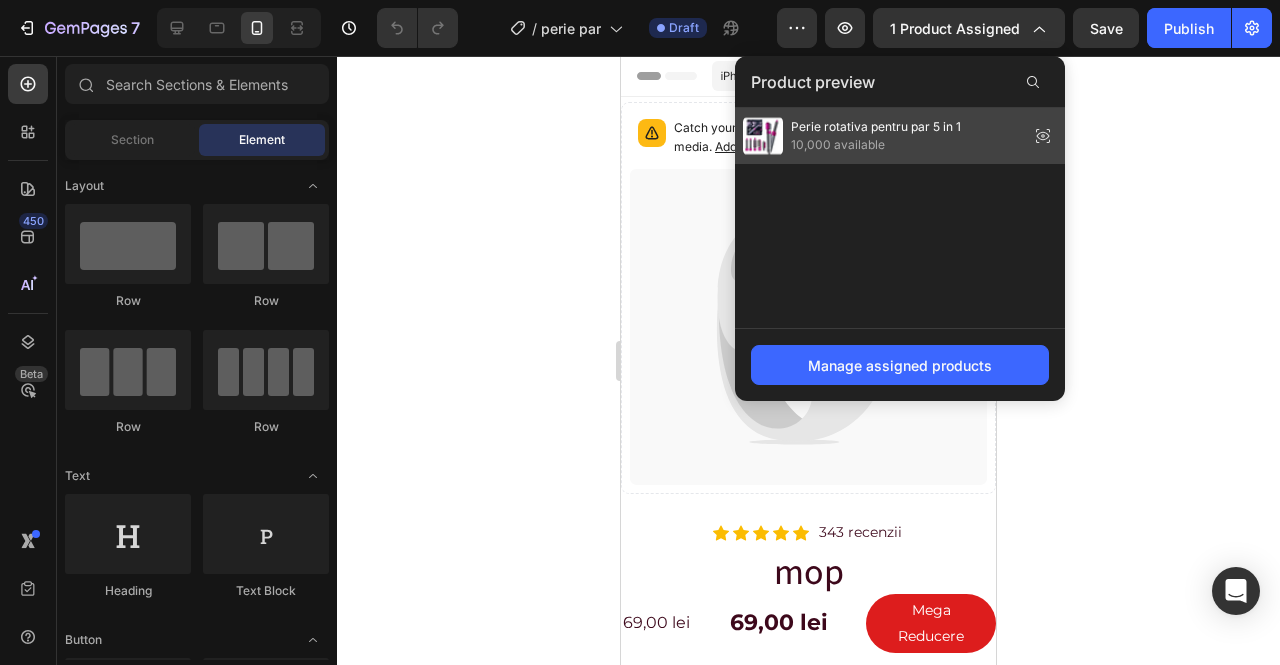 click on "Perie rotativa pentru par 5 in 1" at bounding box center (876, 127) 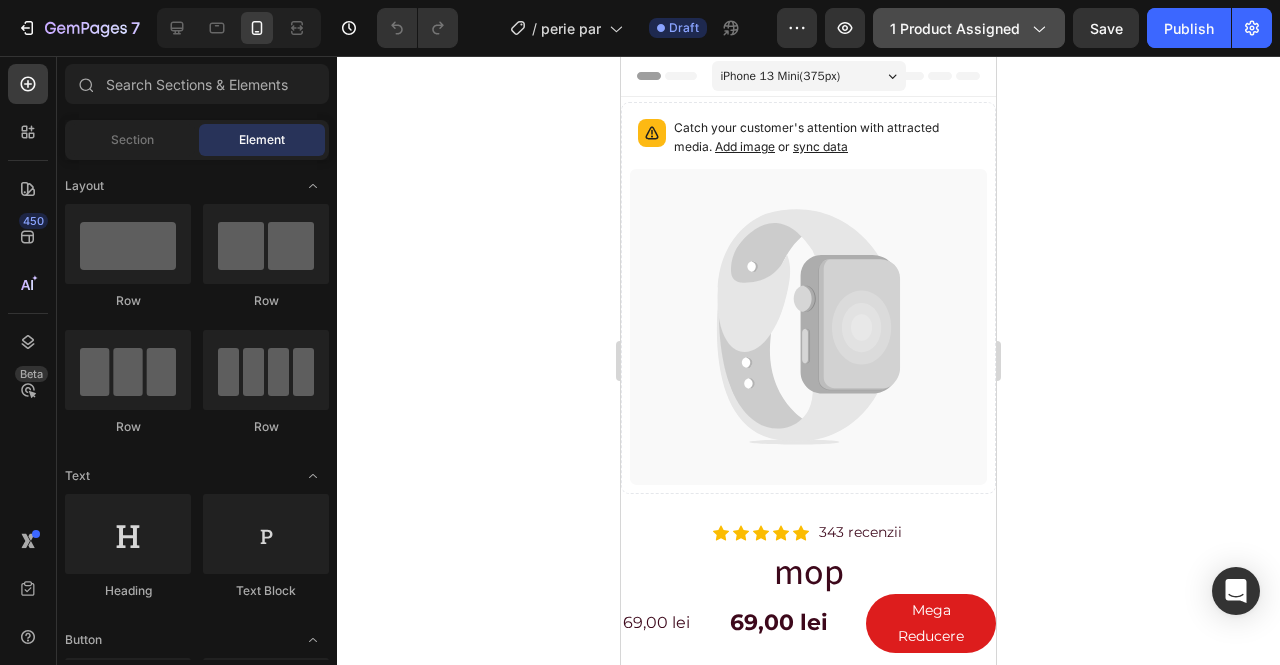 click on "1 product assigned" 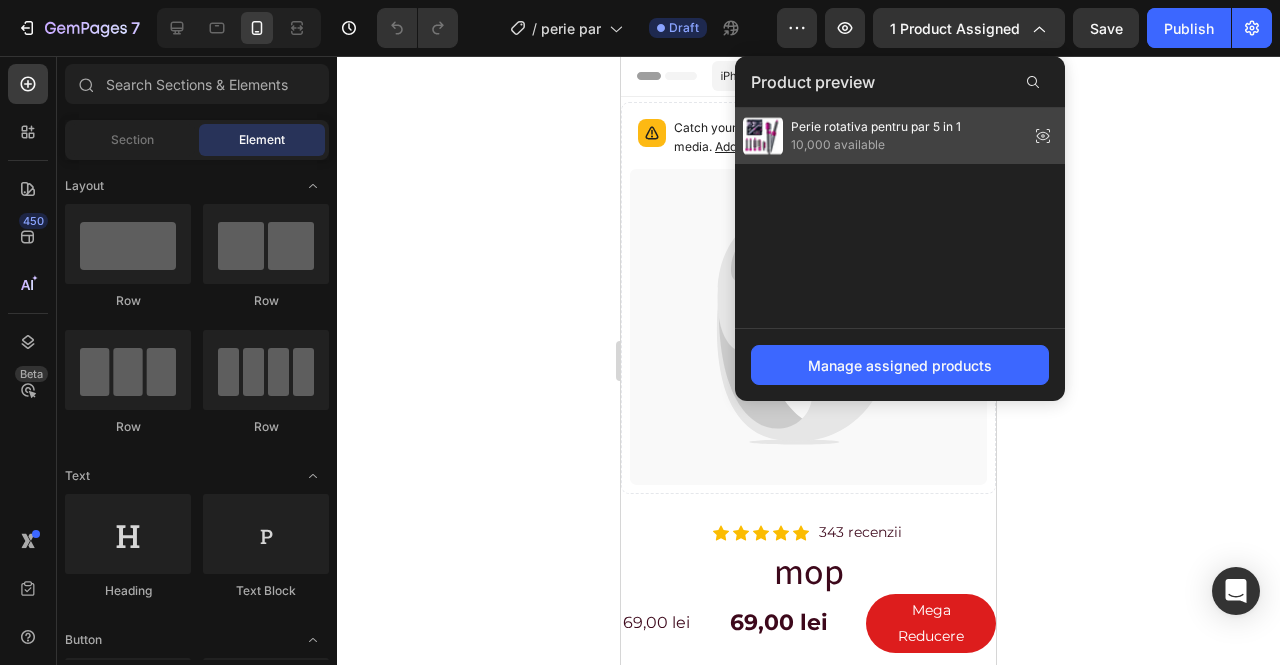 click on "Perie rotativa pentru par 5 in 1" at bounding box center [876, 127] 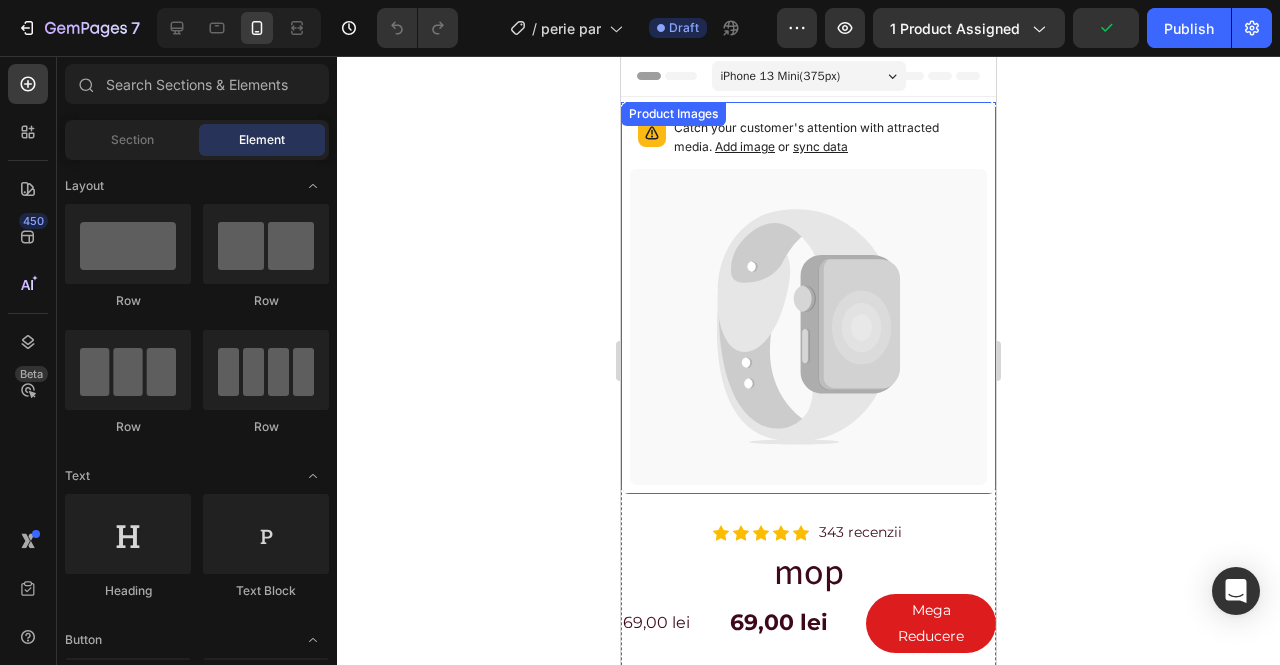 click 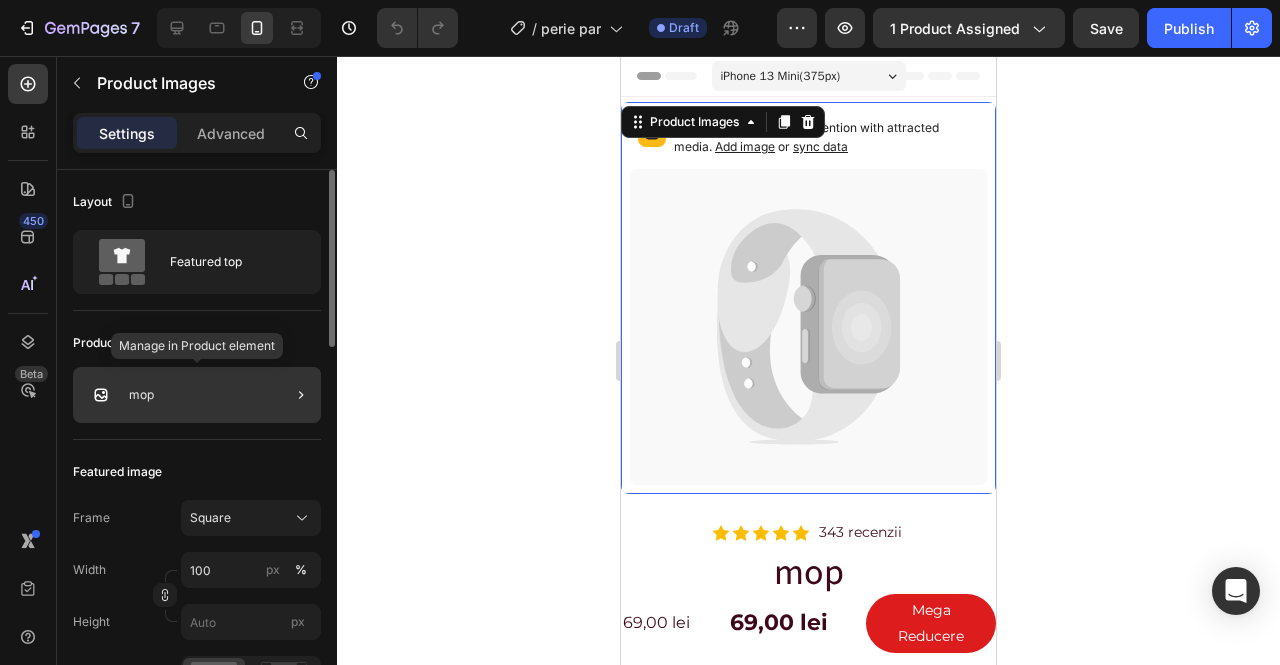 click on "mop" 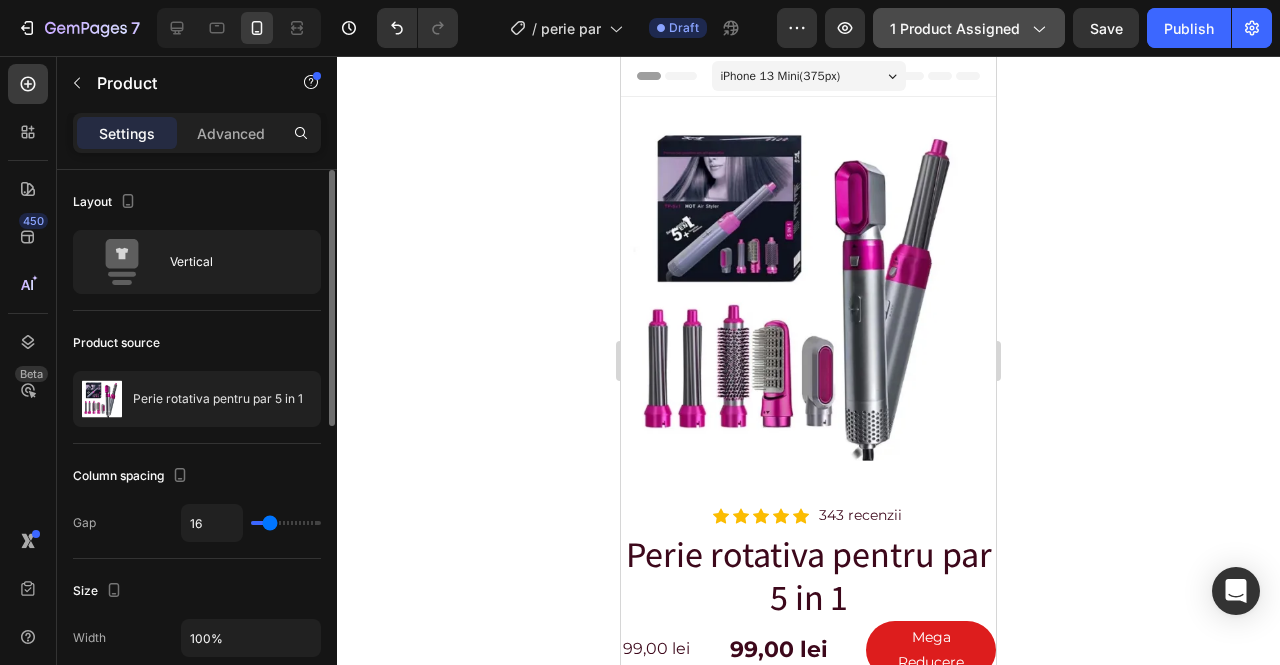 click on "1 product assigned" 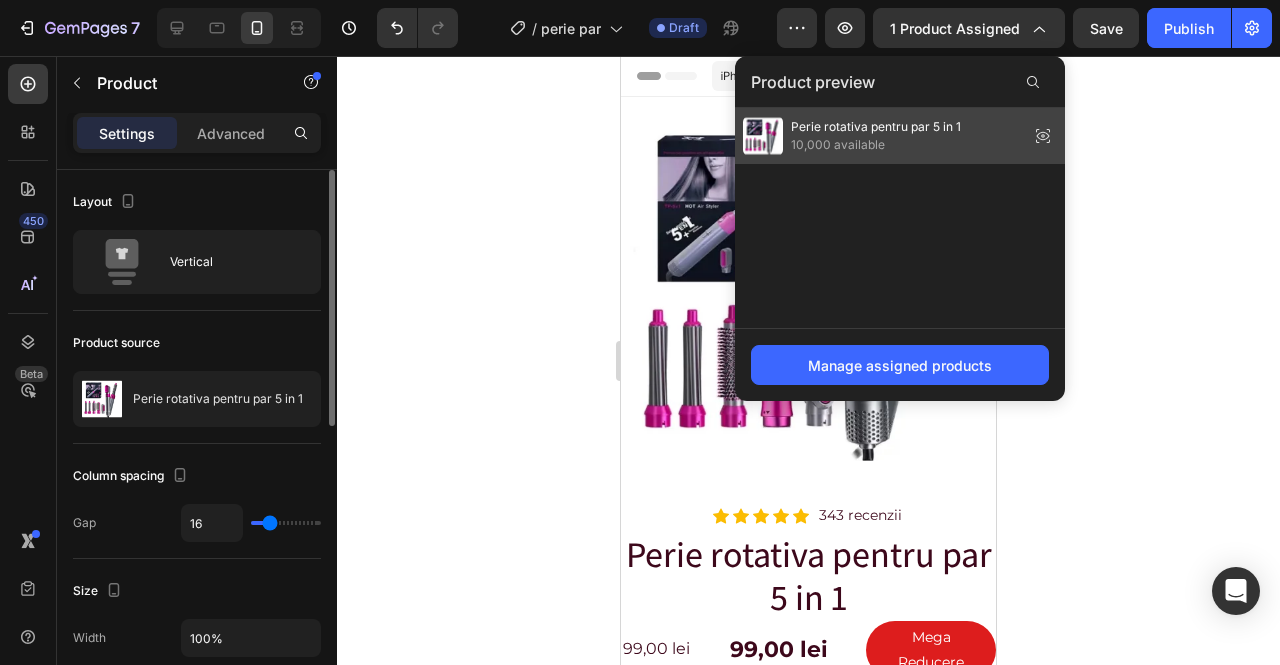 click on "10,000 available" at bounding box center (876, 145) 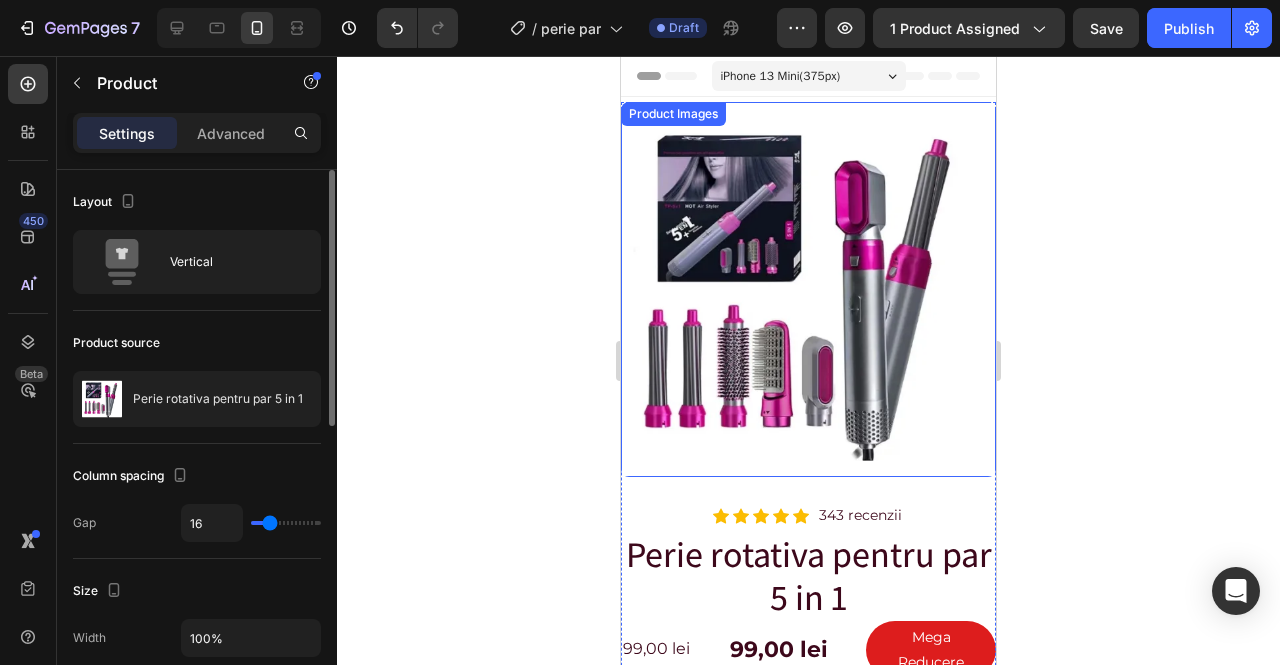 click at bounding box center (808, 289) 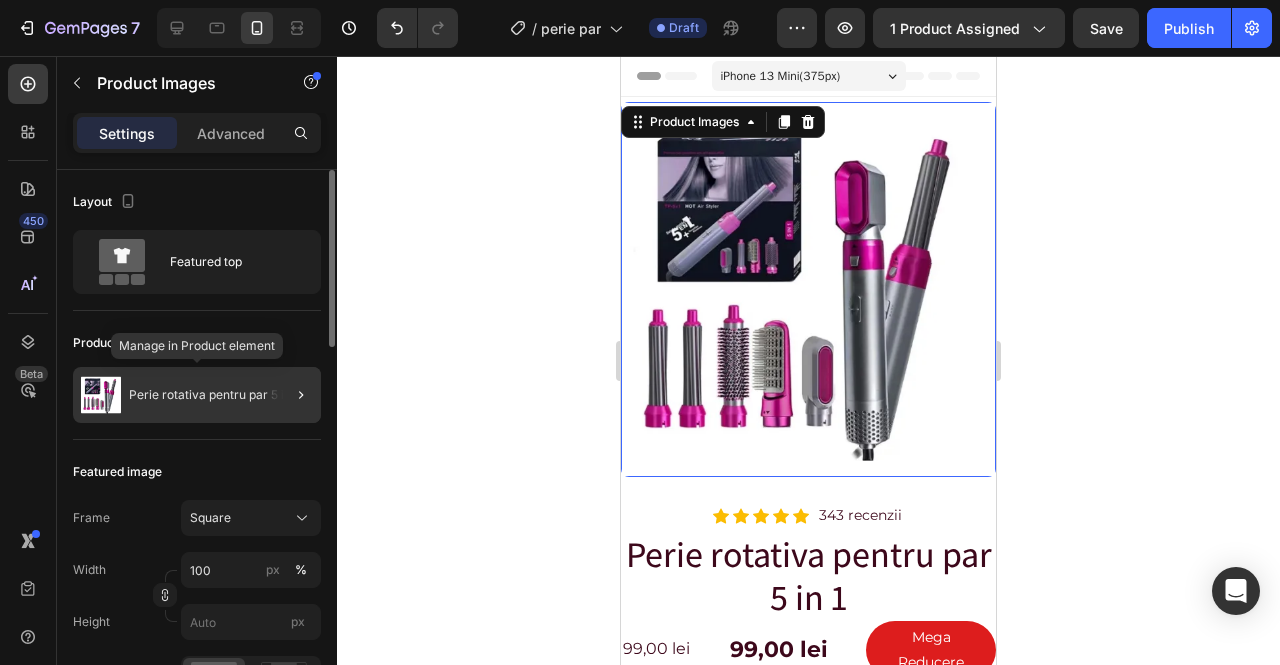 click on "Perie rotativa pentru par 5 in 1" 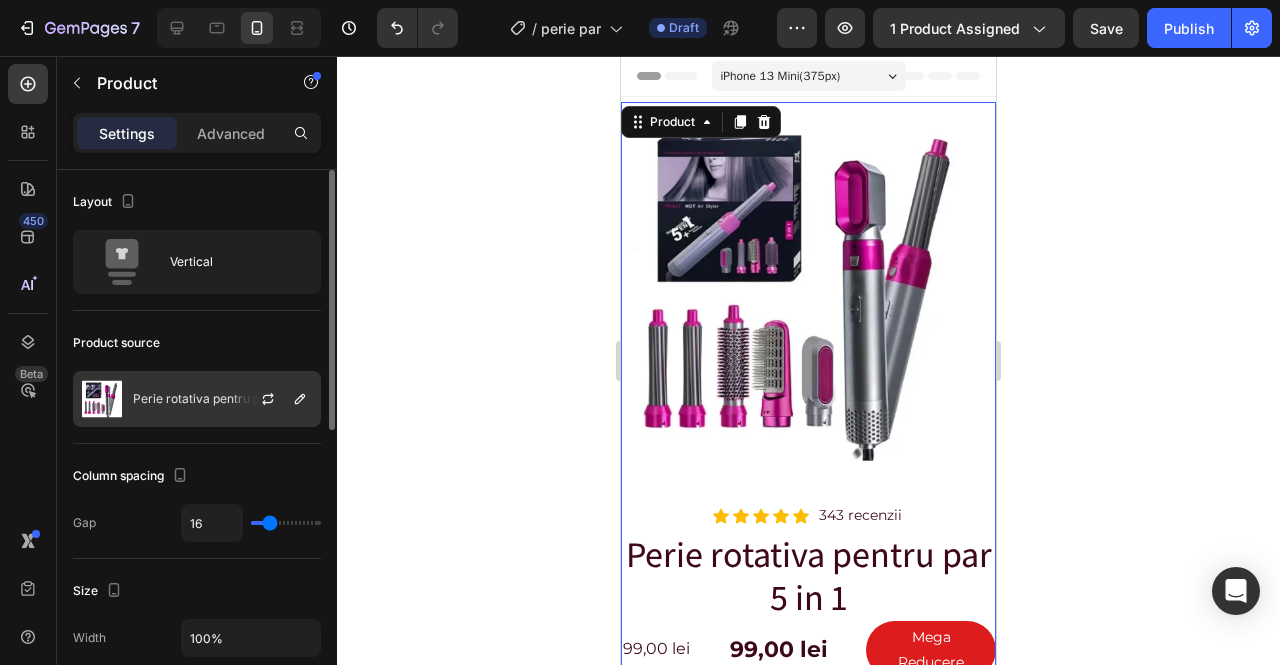 click on "Perie rotativa pentru par 5 in 1" at bounding box center [218, 399] 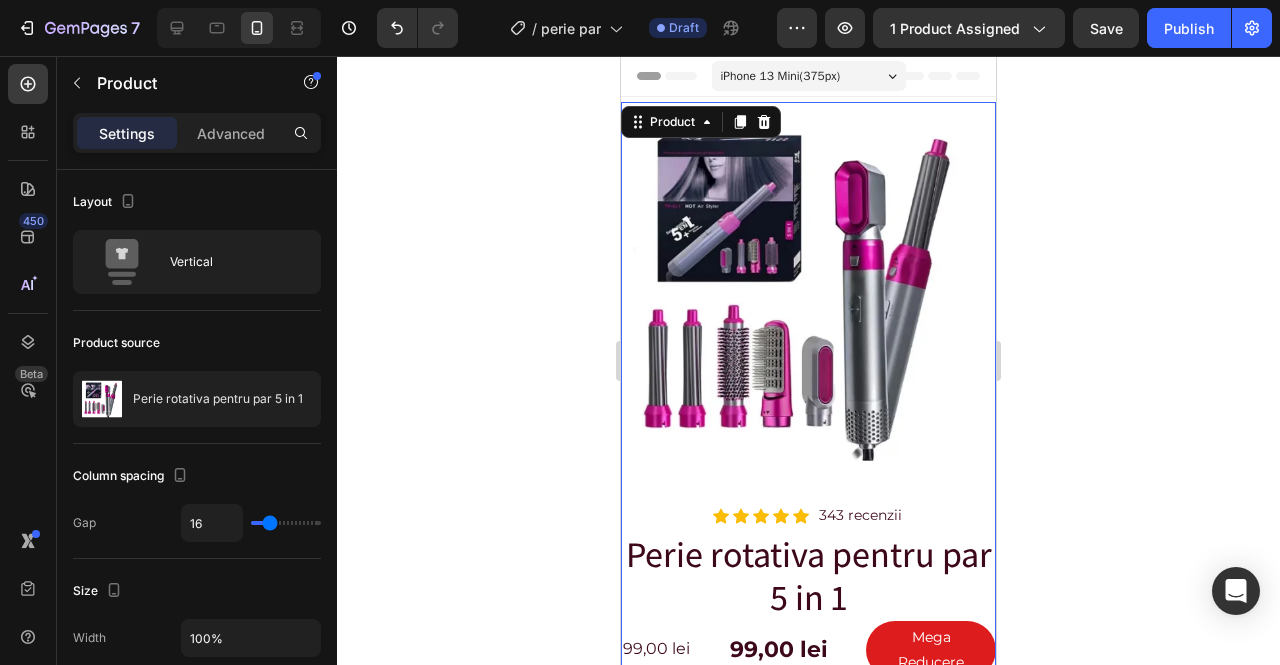 click 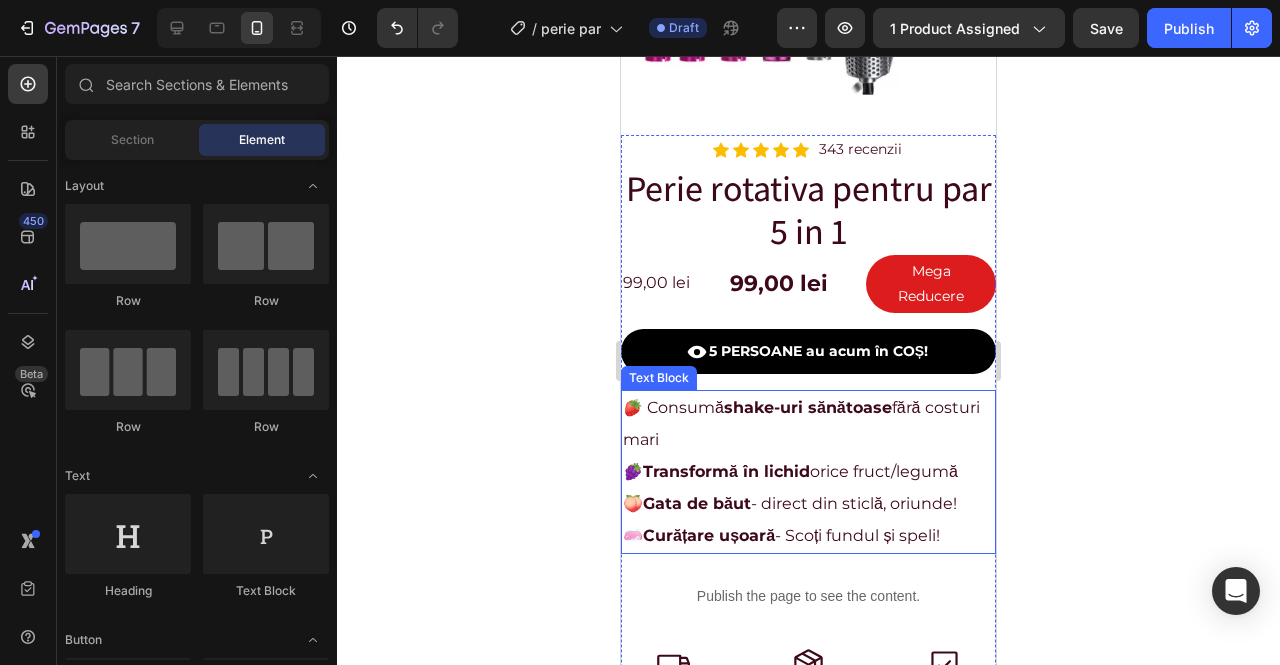 scroll, scrollTop: 400, scrollLeft: 0, axis: vertical 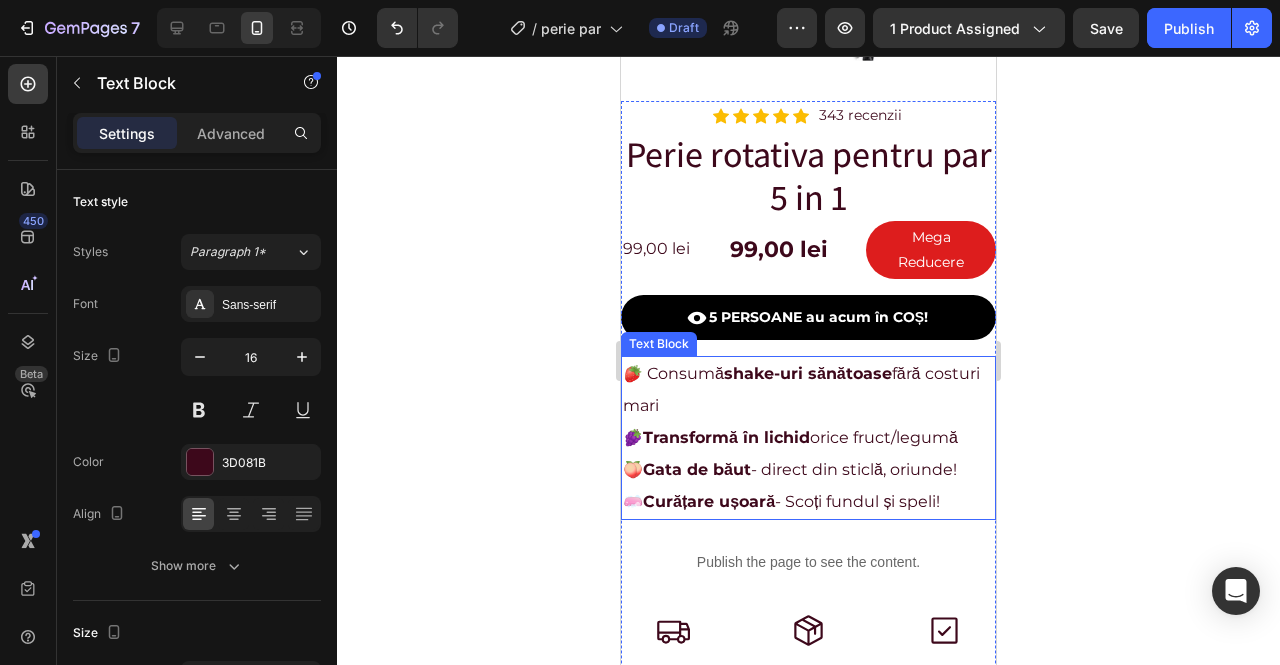 click on "Transformă în lichid" at bounding box center [726, 437] 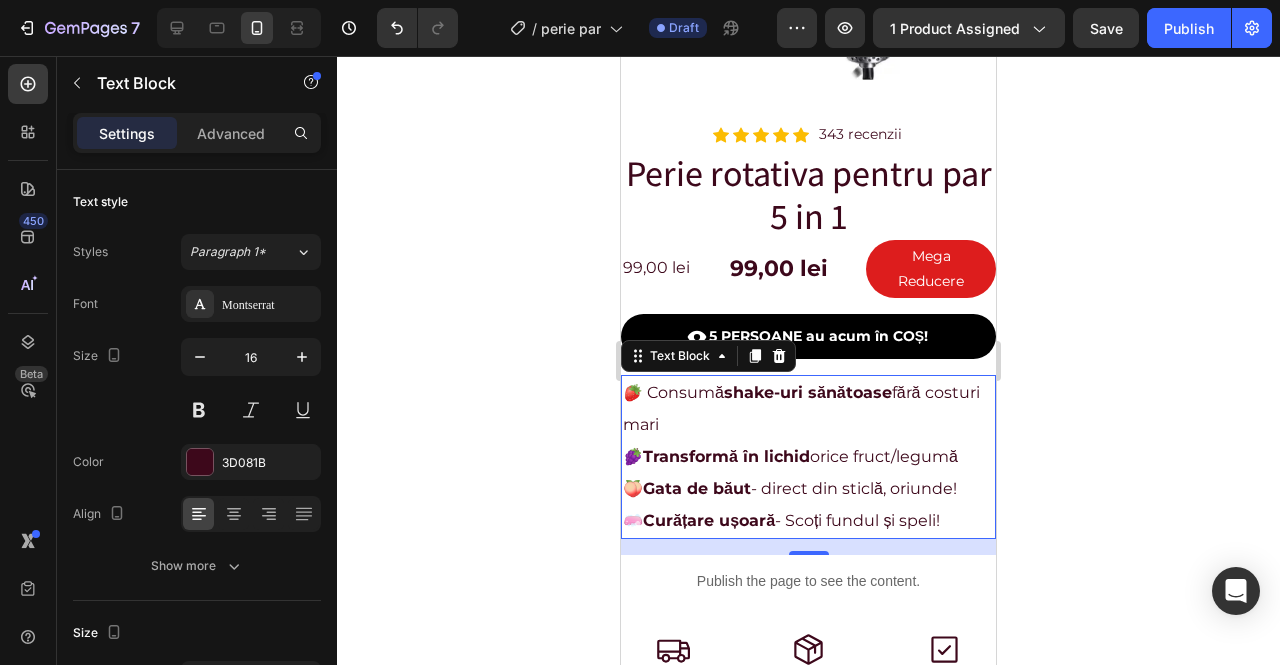 scroll, scrollTop: 400, scrollLeft: 0, axis: vertical 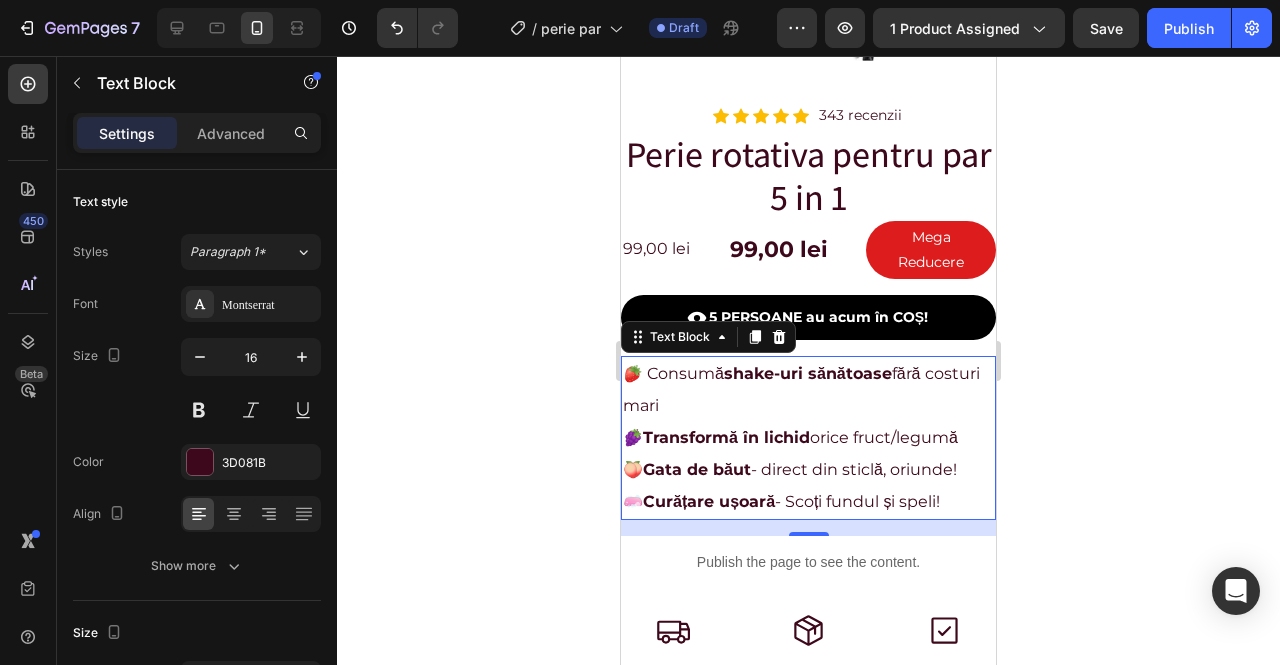 click on "Transformă în lichid" at bounding box center (726, 437) 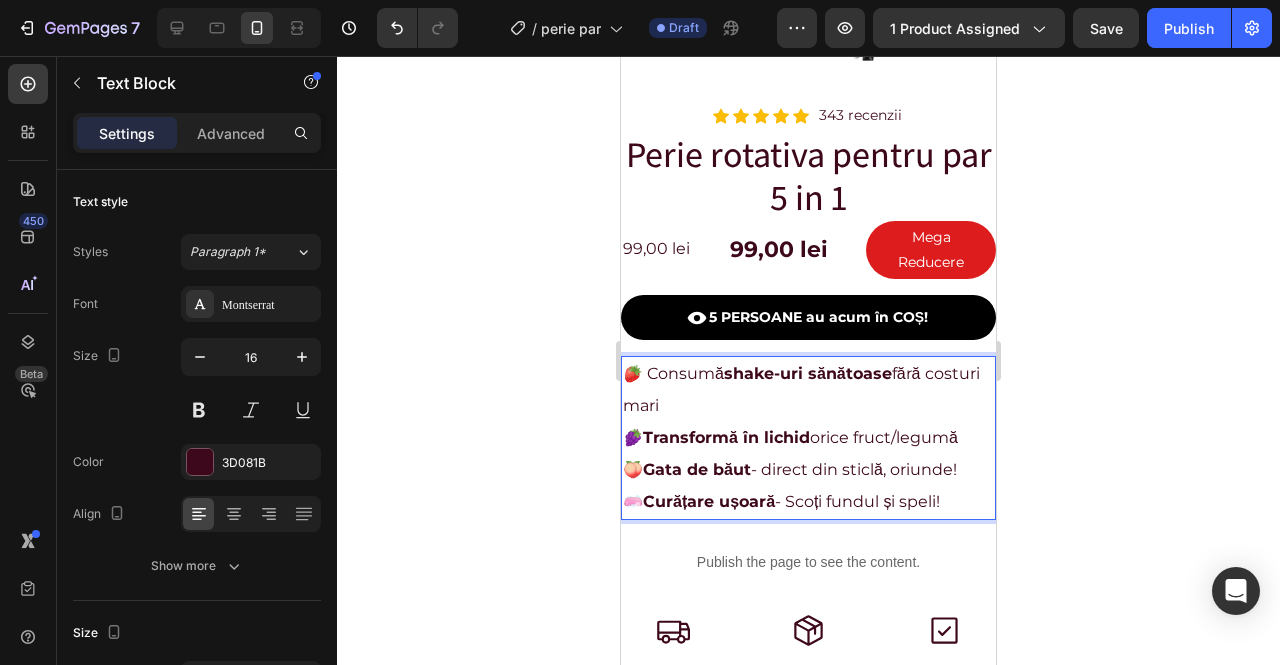 drag, startPoint x: 628, startPoint y: 358, endPoint x: 978, endPoint y: 490, distance: 374.06418 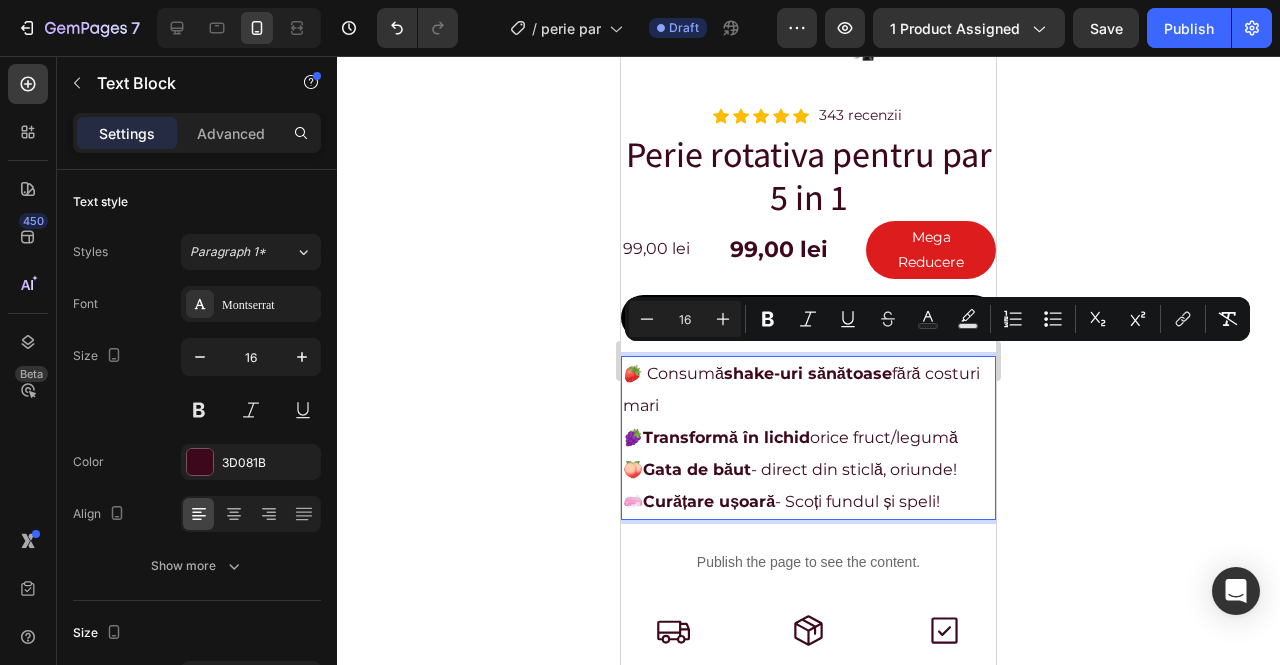copy on "🍓 Consumă  shake-uri sănătoase  fără costuri mari 🍇  Transformă în lichid  orice fruct/legumă 🍑  Gata de băut  - direct din sticlă, oriunde! 🧼  Curățare ușoară  - Scoți fundul și speli!" 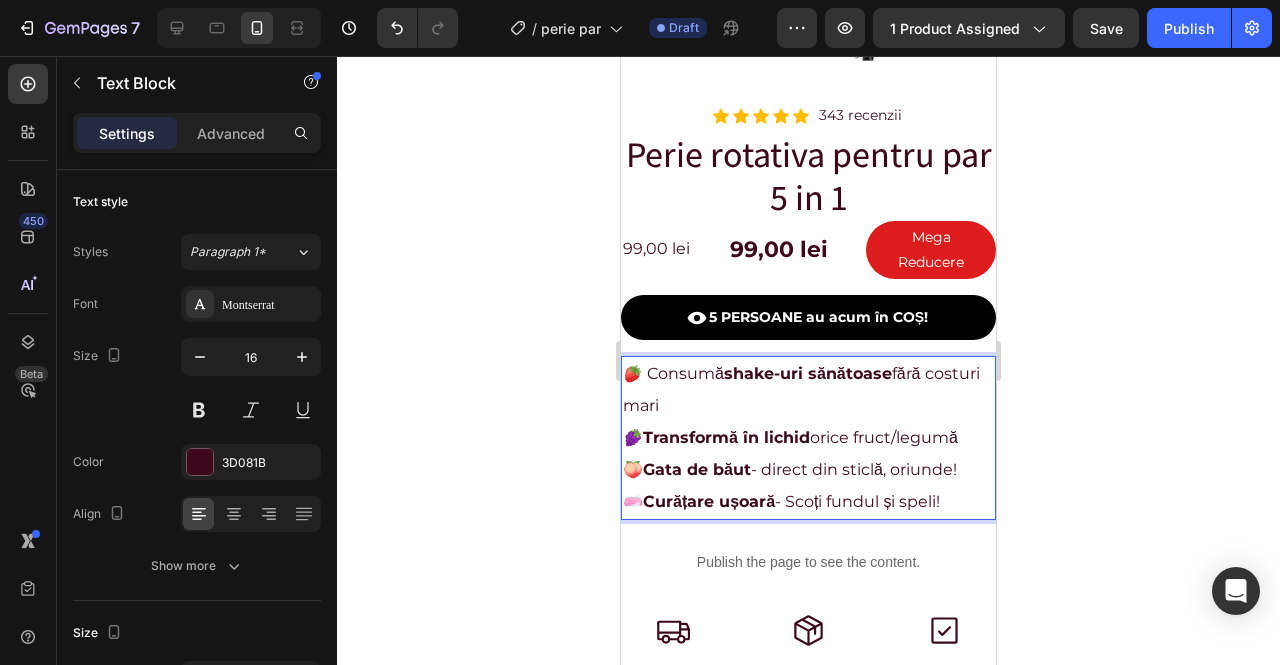 click on "🍓 Consumă  shake-uri sănătoase  fără costuri mari 🍇  Transformă în lichid  orice fruct/legumă 🍑  Gata de băut  - direct din sticlă, oriunde!" at bounding box center (808, 422) 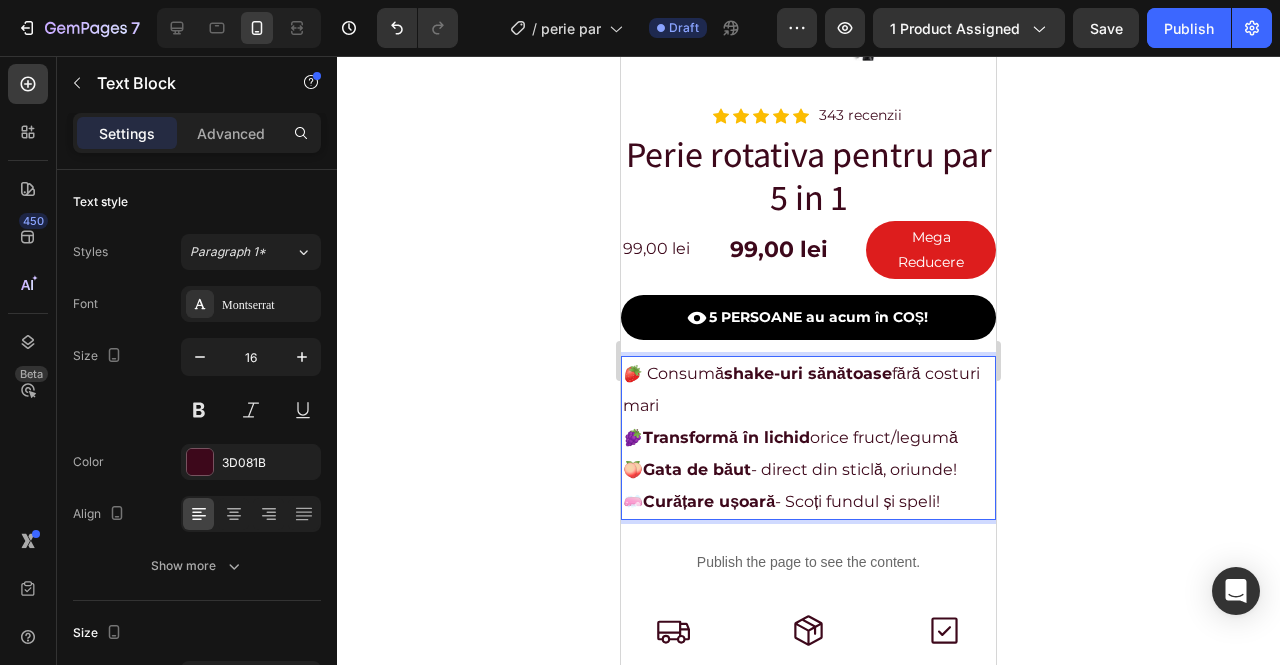 drag, startPoint x: 630, startPoint y: 359, endPoint x: 958, endPoint y: 484, distance: 351.01138 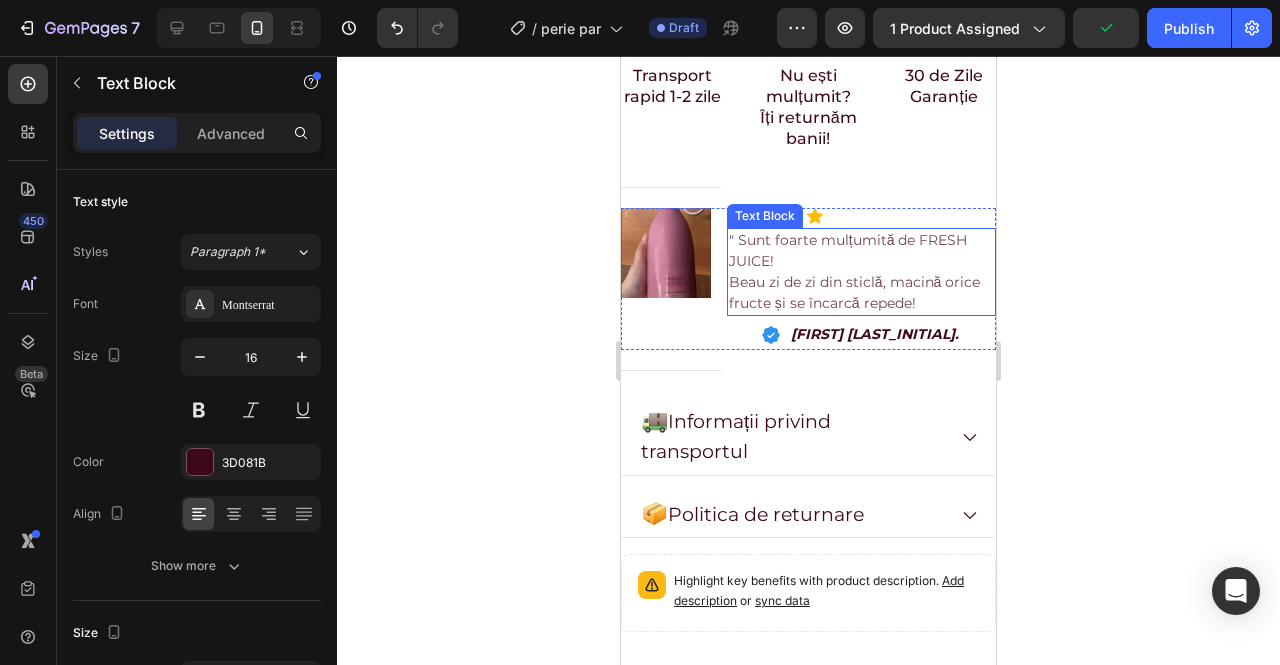 scroll, scrollTop: 1100, scrollLeft: 0, axis: vertical 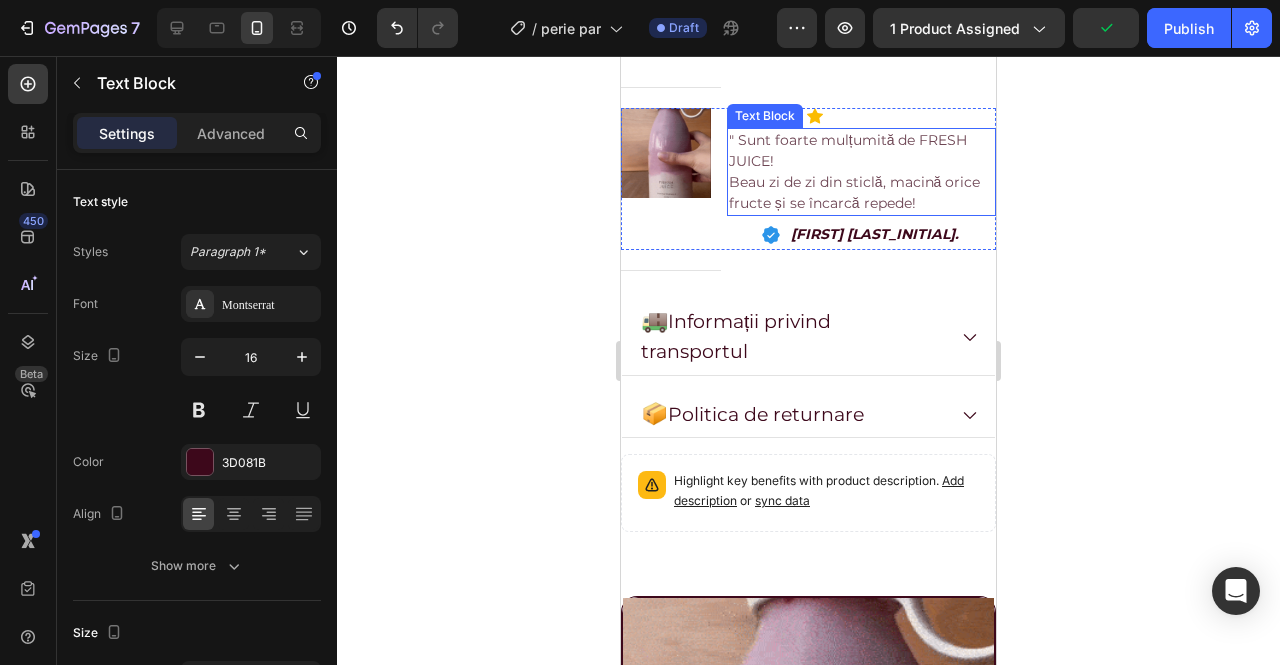 click on "" Sunt foarte mulțumită de FRESH JUICE!" at bounding box center [861, 151] 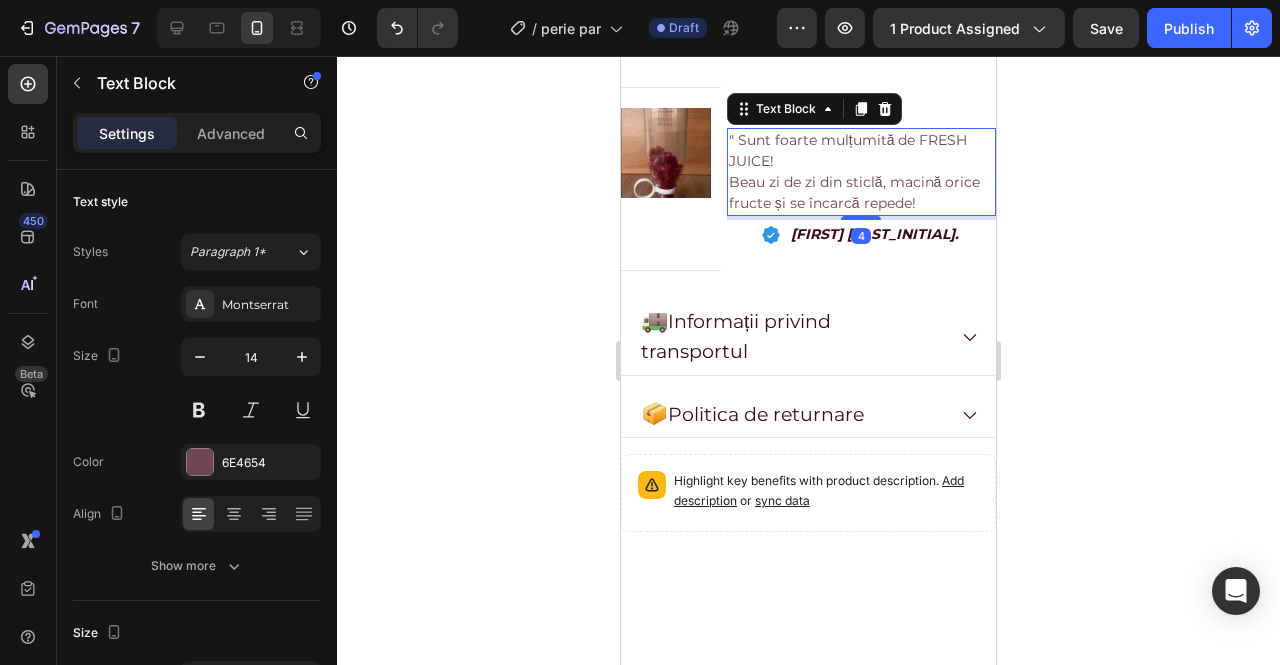 scroll, scrollTop: 1000, scrollLeft: 0, axis: vertical 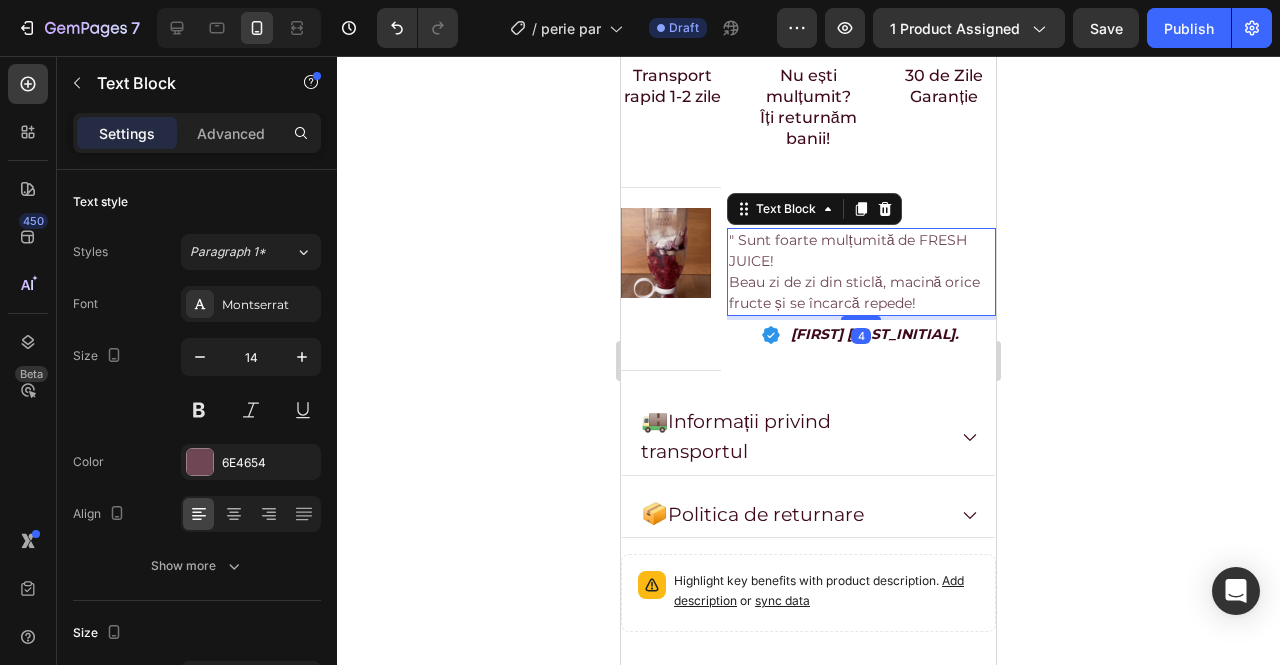 click on "" Sunt foarte mulțumită de FRESH JUICE!" at bounding box center (861, 251) 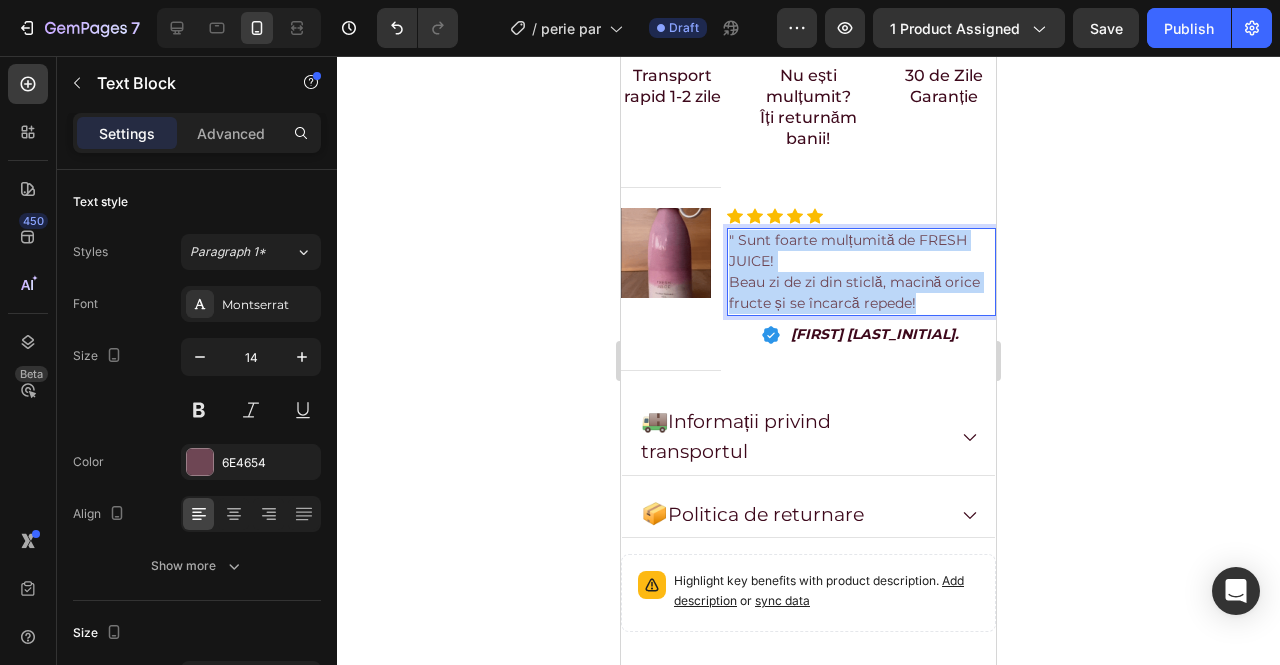 drag, startPoint x: 726, startPoint y: 305, endPoint x: 963, endPoint y: 378, distance: 247.9879 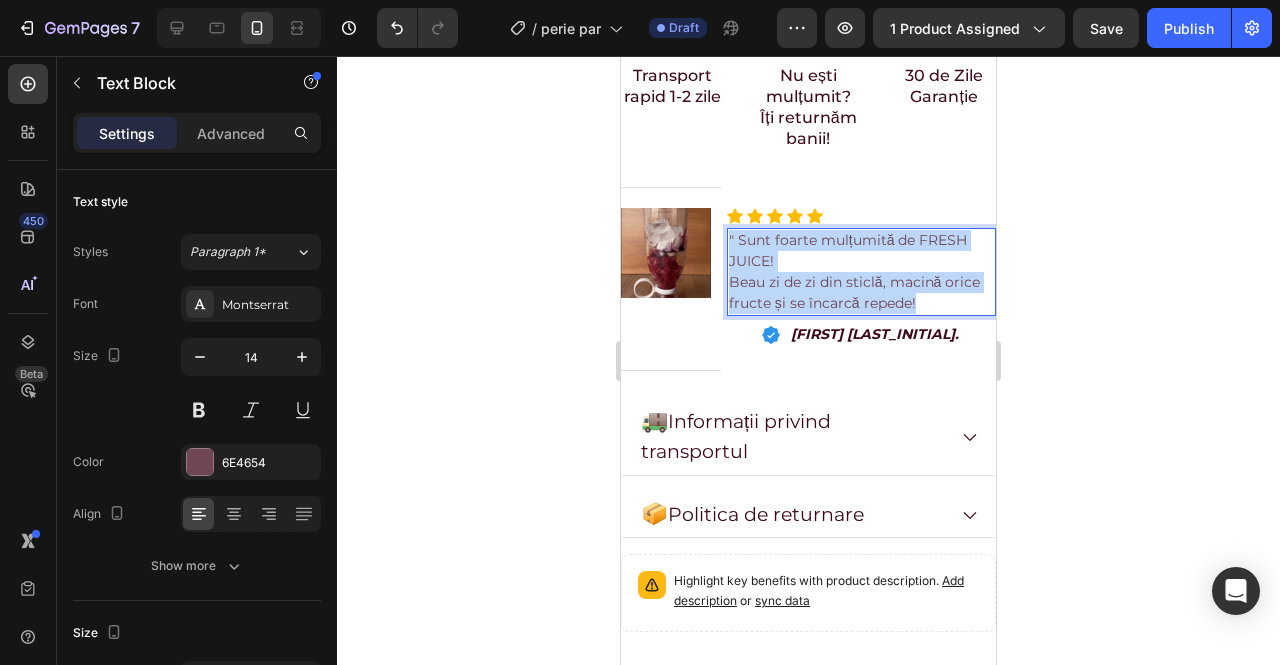 click on "Icon Icon Icon Icon Icon Icon List " Sunt foarte mulțumită de FRESH JUICE! Beau zi de zi din sticlă, macină orice fructe și se încarcă repede! Text Block   4
Icon [FIRST]. Text Block Row" at bounding box center [861, 278] 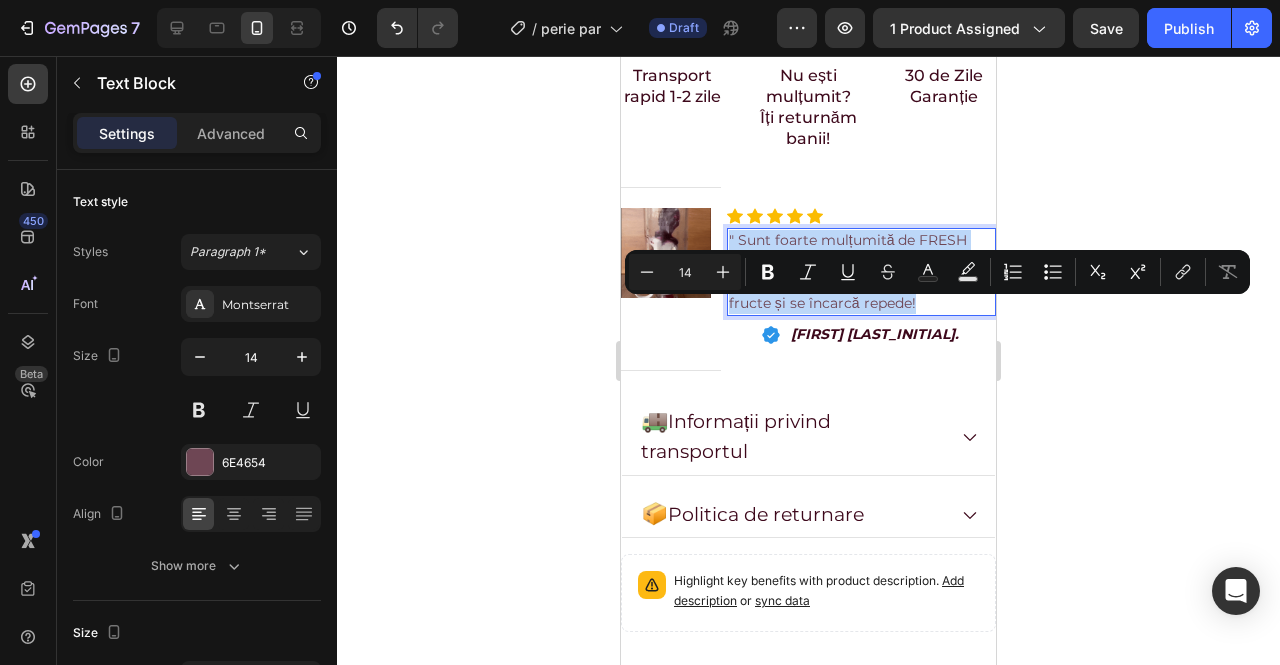 copy on "" Sunt foarte mulțumită de FRESH JUICE! Beau zi de zi din sticlă, macină orice fructe și se încarcă repede!" 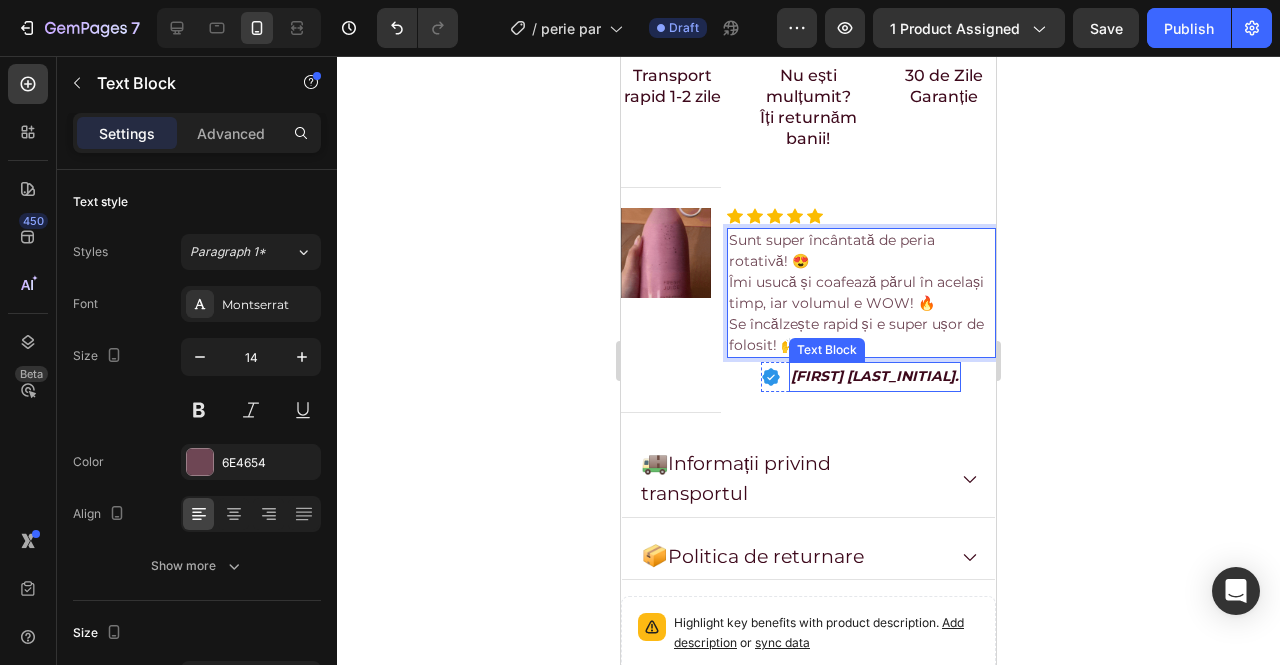 click on "[FIRST] [LAST_INITIAL]." at bounding box center [875, 376] 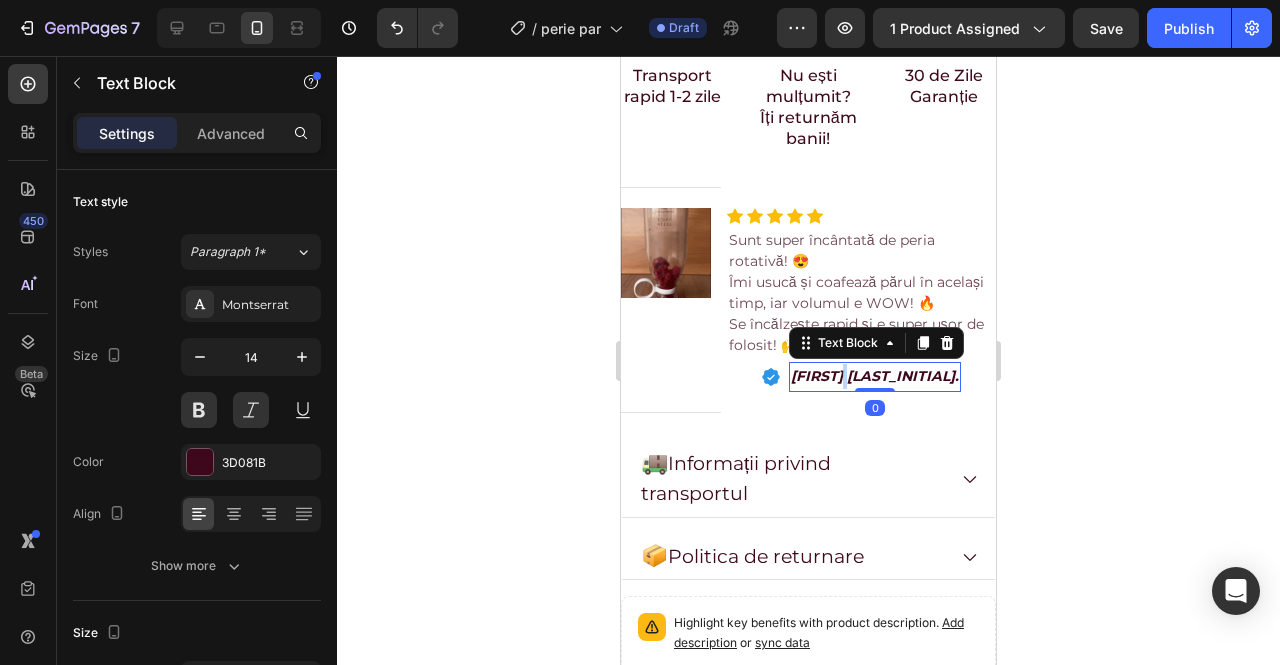 click on "[FIRST] [LAST_INITIAL]." at bounding box center (875, 376) 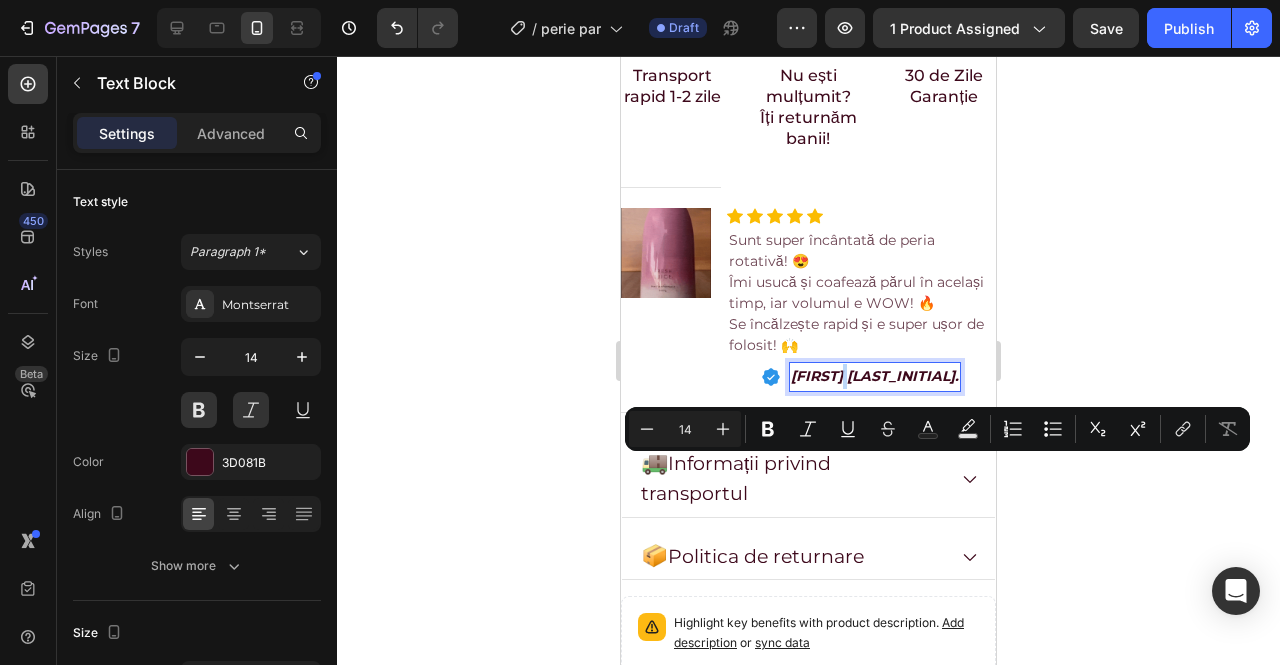 click on "[FIRST] [LAST_INITIAL]." at bounding box center (875, 376) 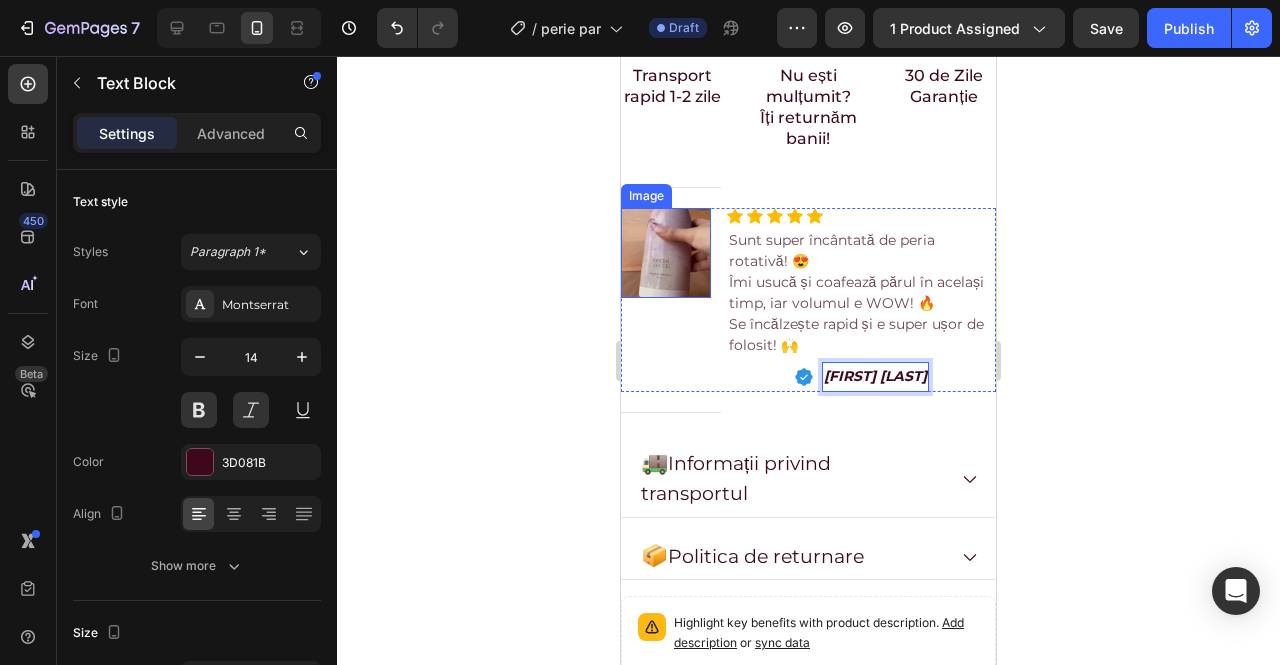 click at bounding box center (666, 253) 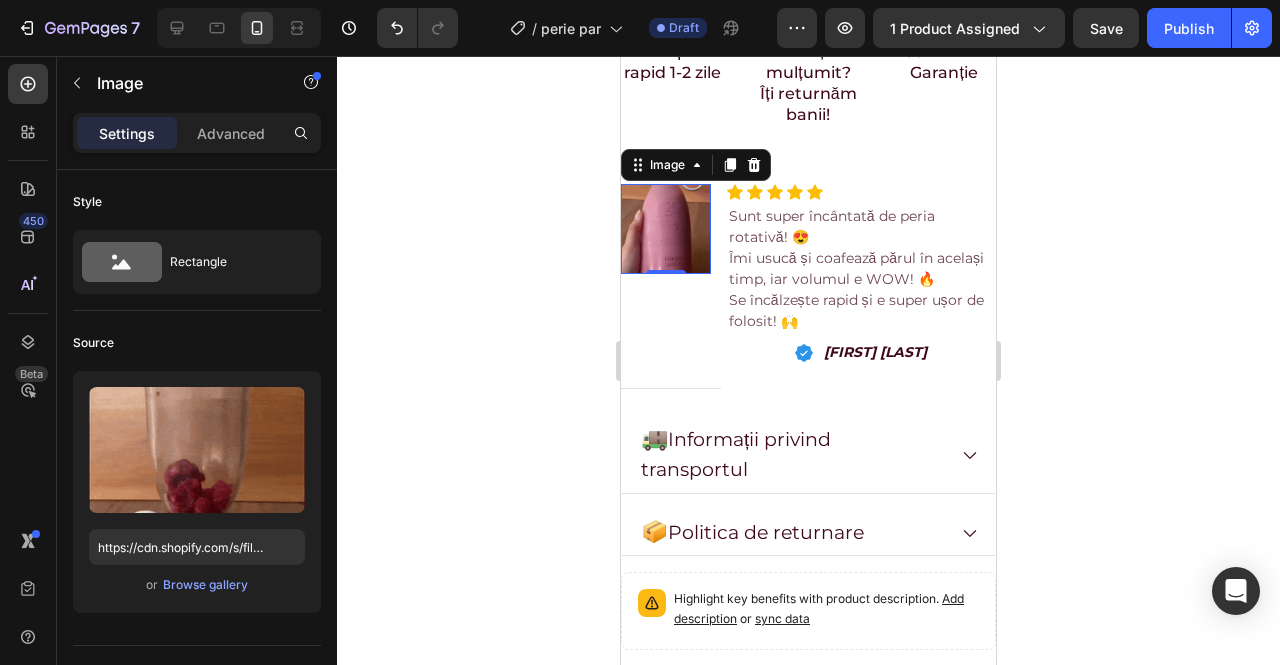 scroll, scrollTop: 1000, scrollLeft: 0, axis: vertical 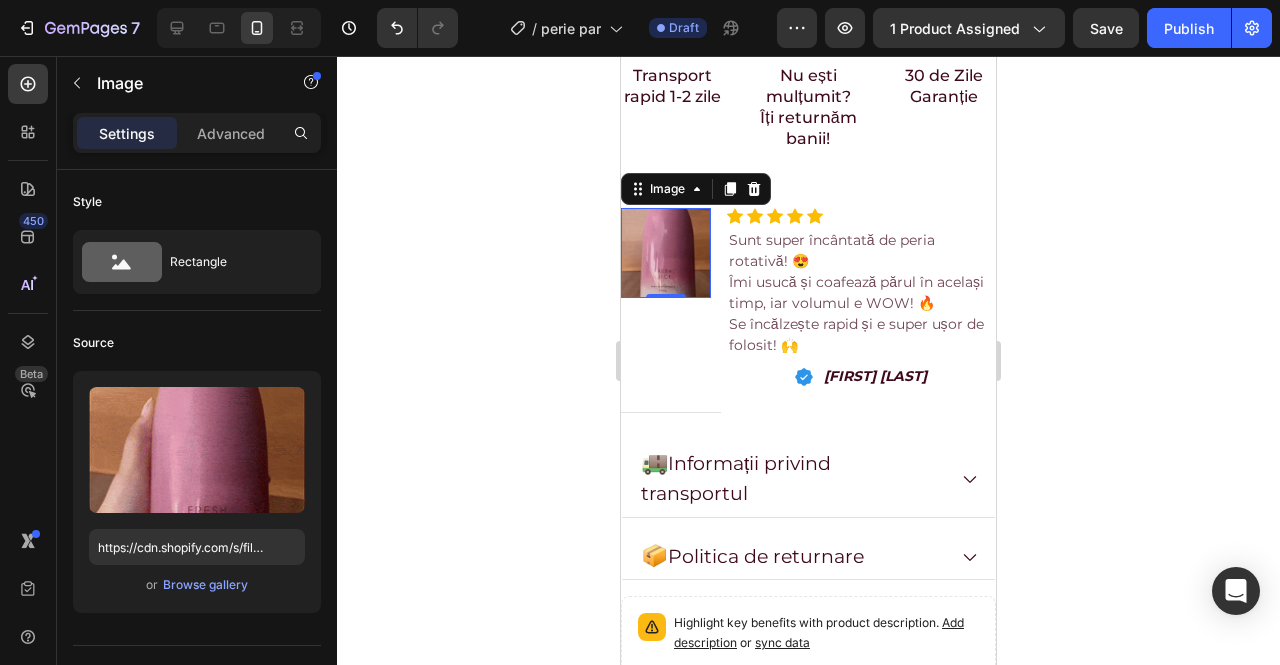 click at bounding box center [666, 253] 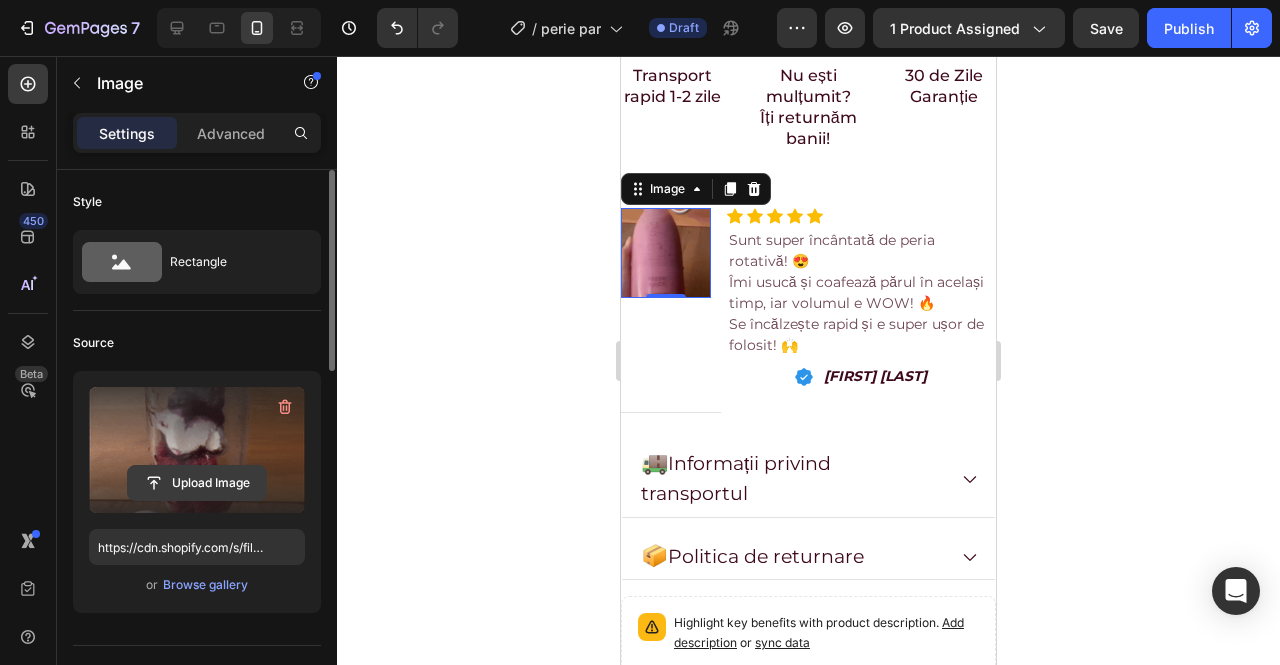 click 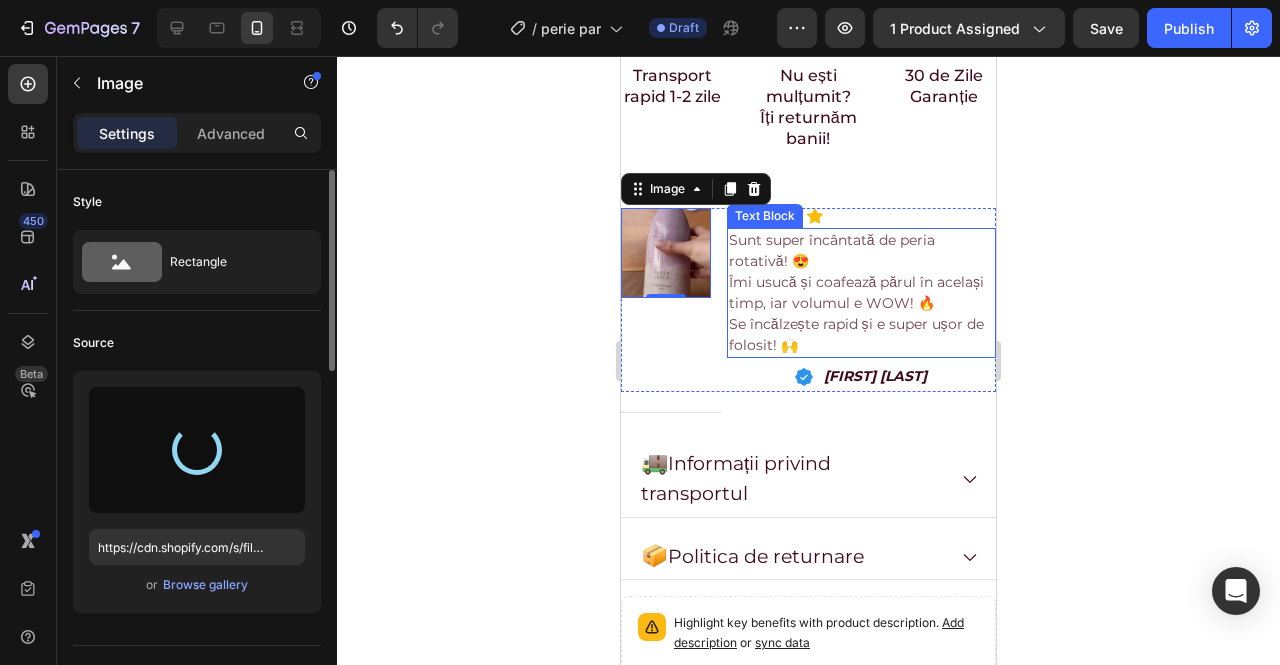type on "https://cdn.shopify.com/s/files/1/0939/4811/7341/files/gempages_557412069297620220-3256424c-c5f1-41c1-b7df-9a658362cc68.jpg" 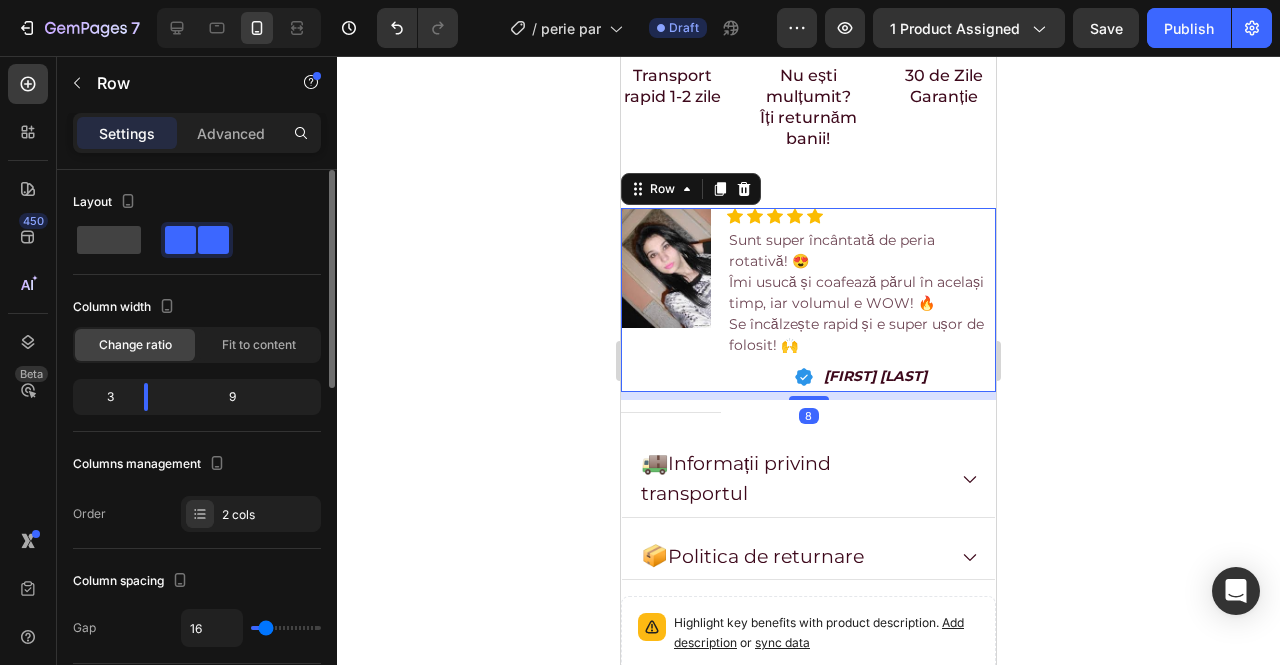 click on "Image" at bounding box center (666, 299) 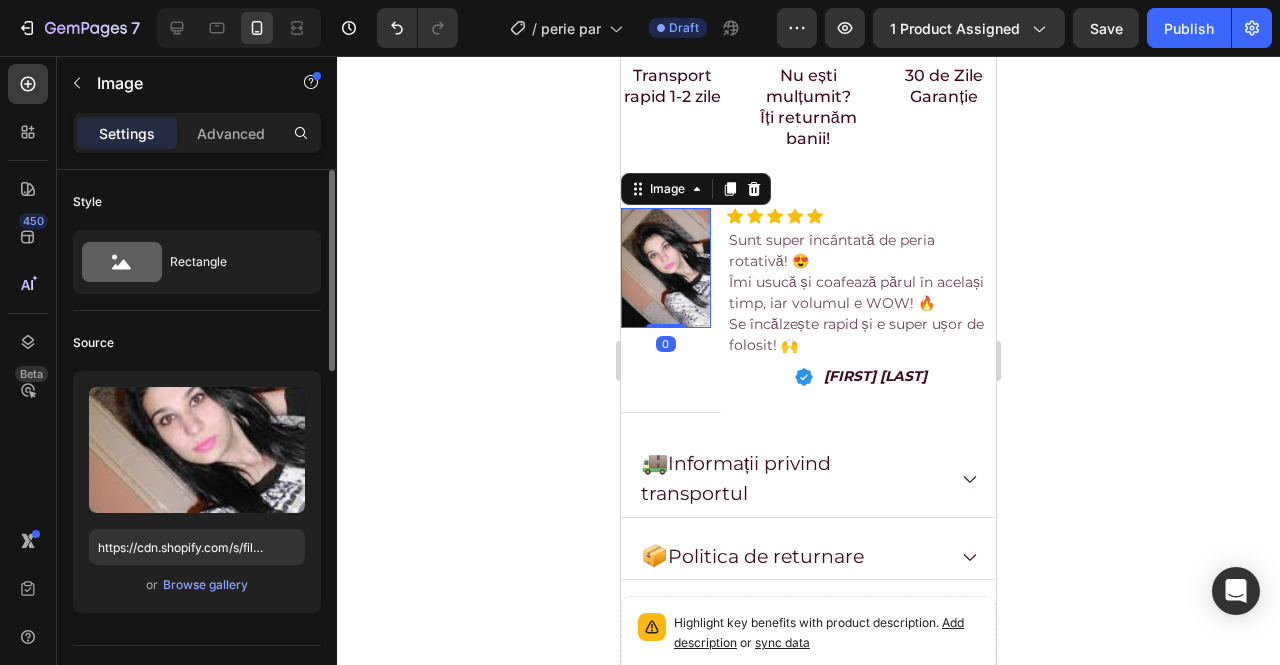 click at bounding box center [666, 268] 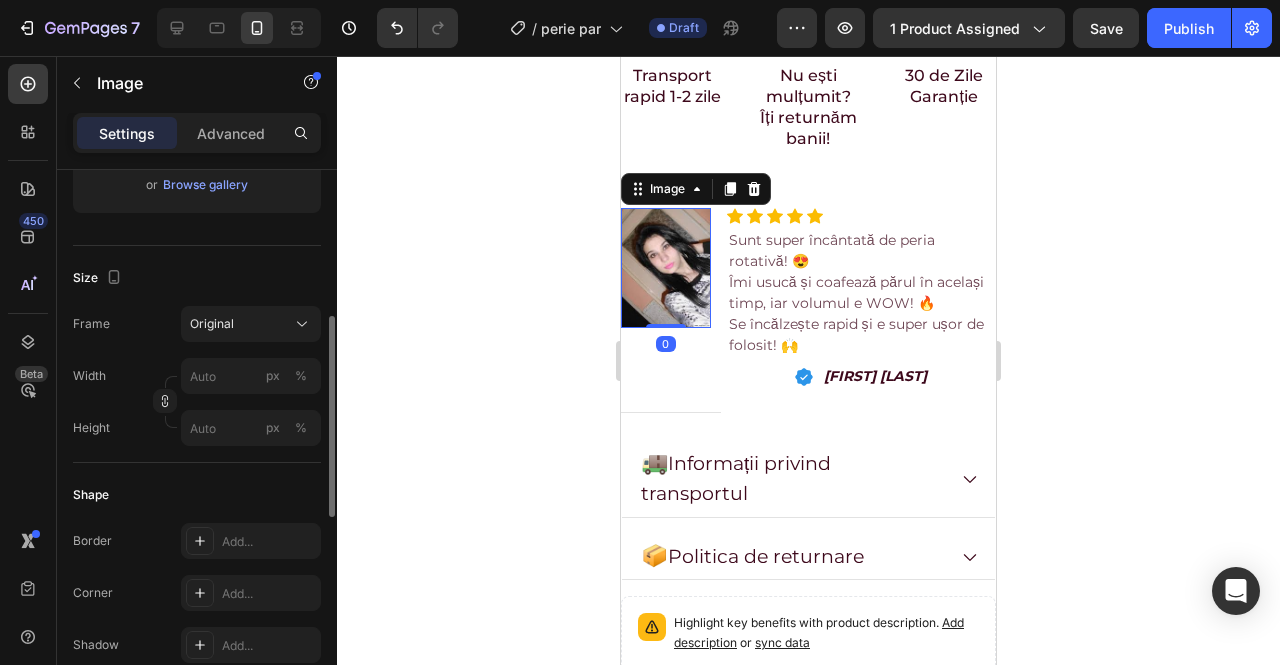 scroll, scrollTop: 200, scrollLeft: 0, axis: vertical 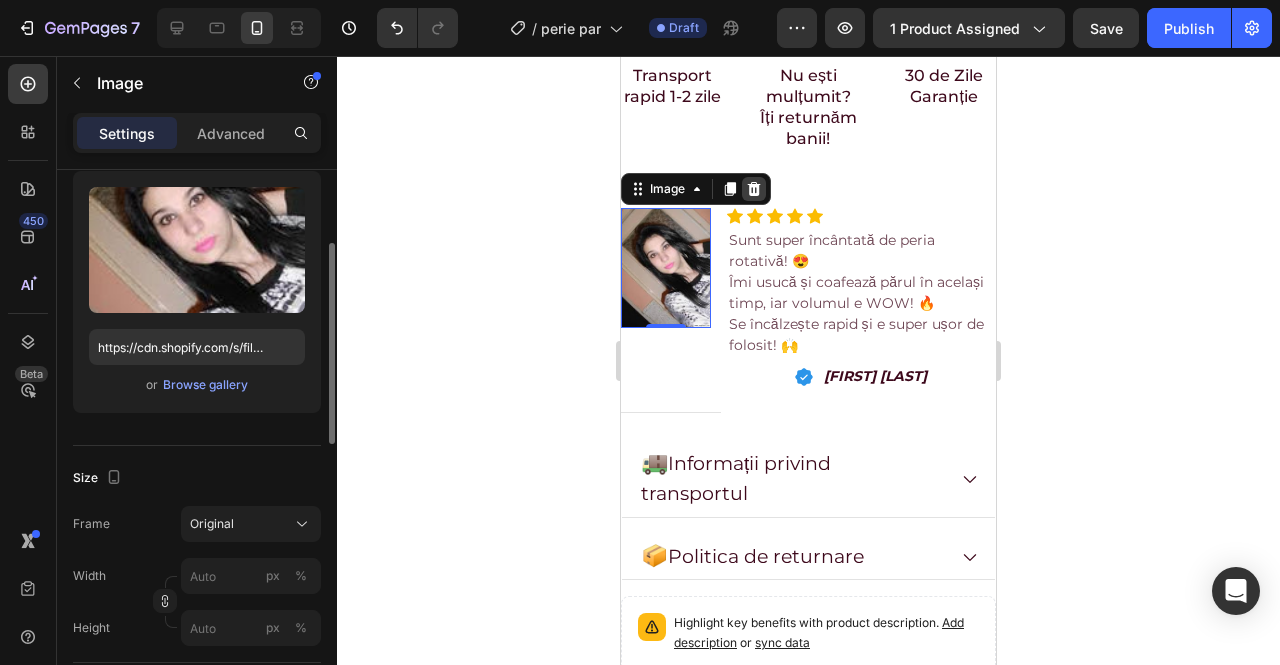click 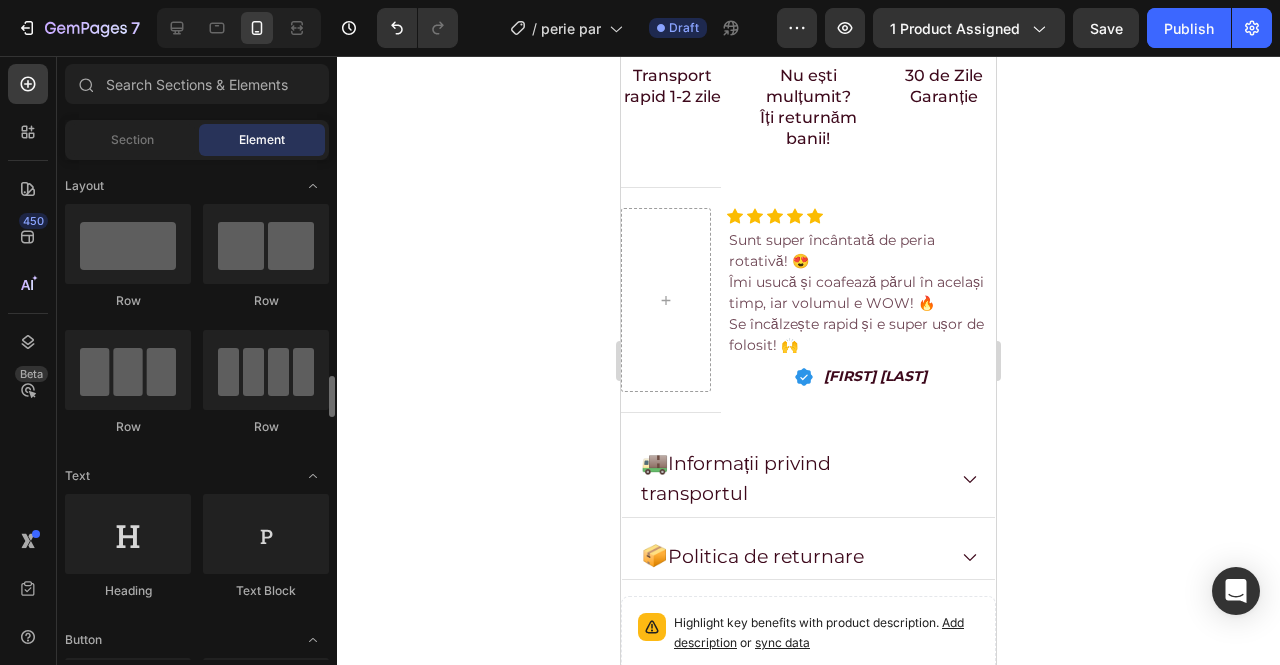 scroll, scrollTop: 300, scrollLeft: 0, axis: vertical 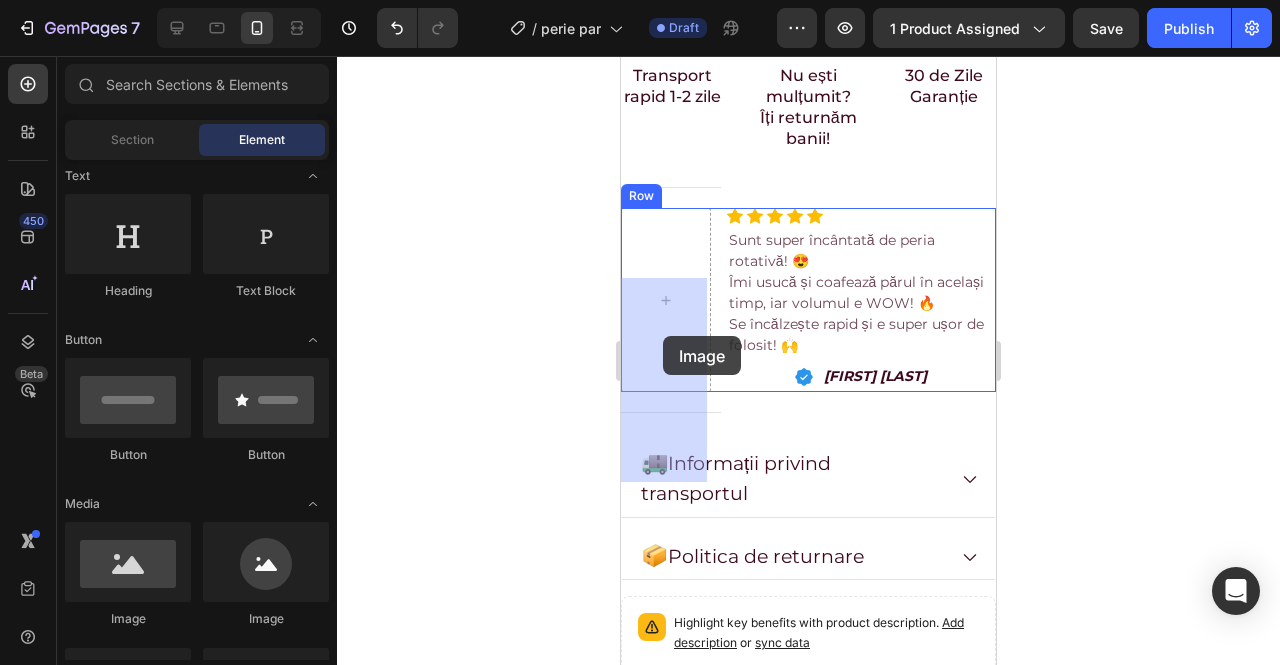drag, startPoint x: 901, startPoint y: 613, endPoint x: 664, endPoint y: 336, distance: 364.5518 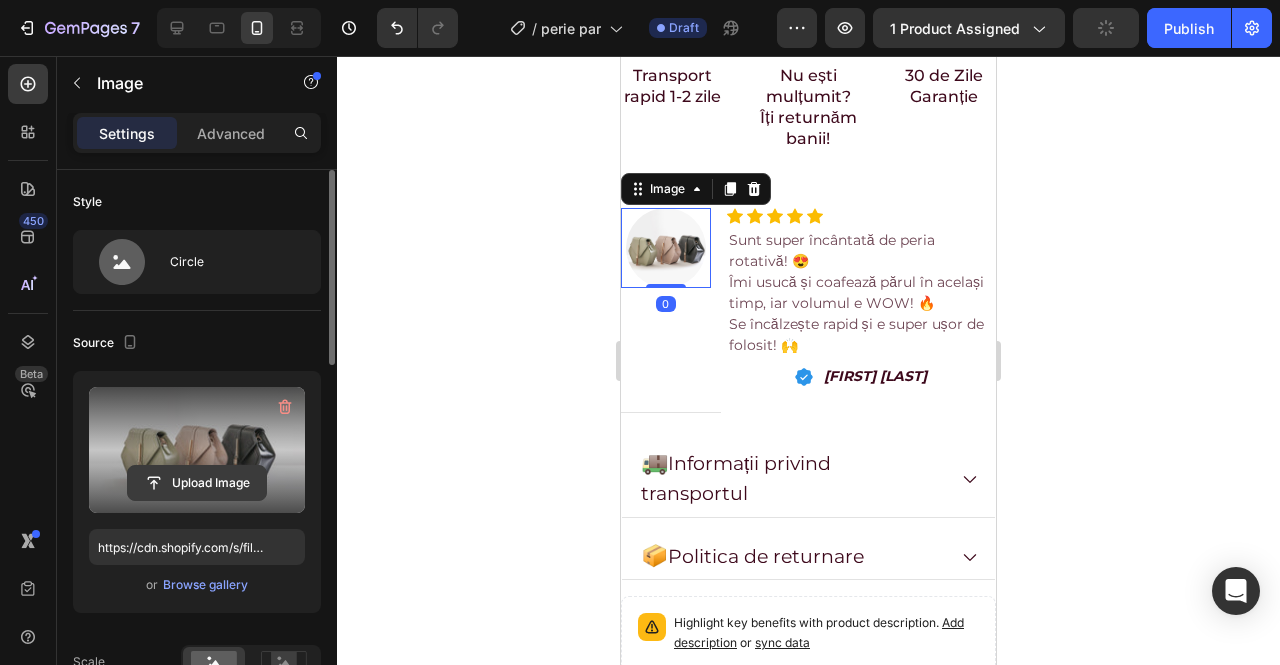 click on "Upload Image" at bounding box center (197, 483) 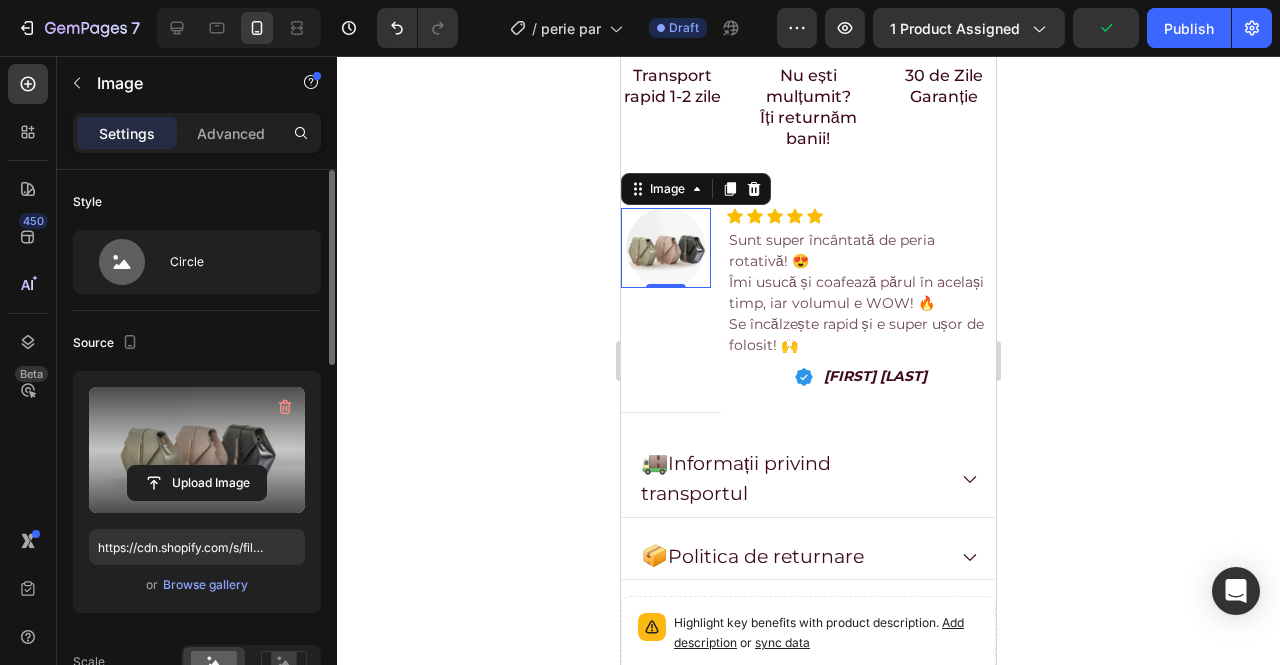 click at bounding box center (197, 450) 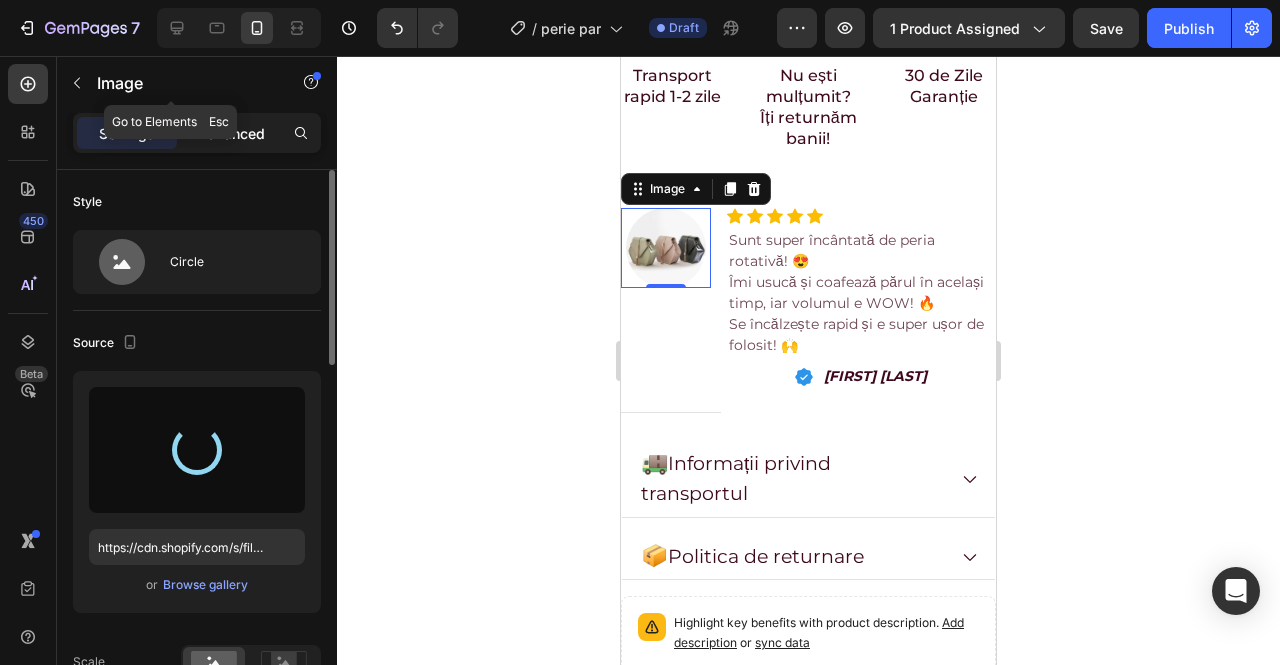 type on "https://cdn.shopify.com/s/files/1/0939/4811/7341/files/gempages_557412069297620220-3256424c-c5f1-41c1-b7df-9a658362cc68.jpg" 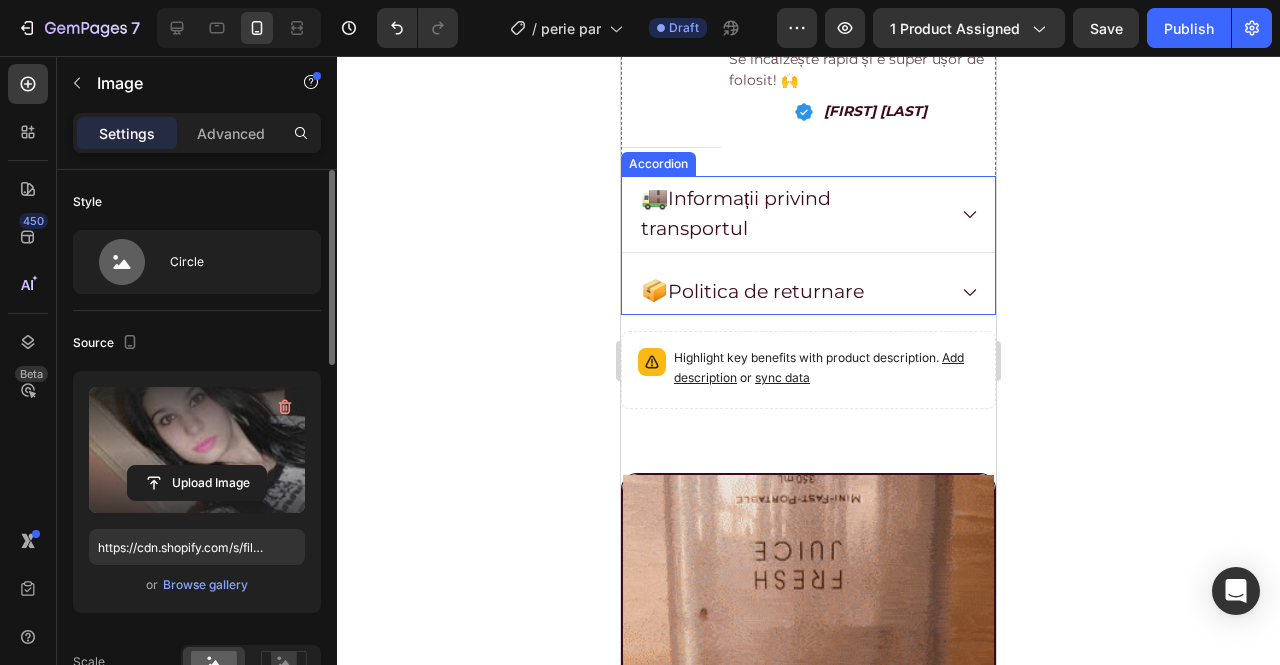 scroll, scrollTop: 1300, scrollLeft: 0, axis: vertical 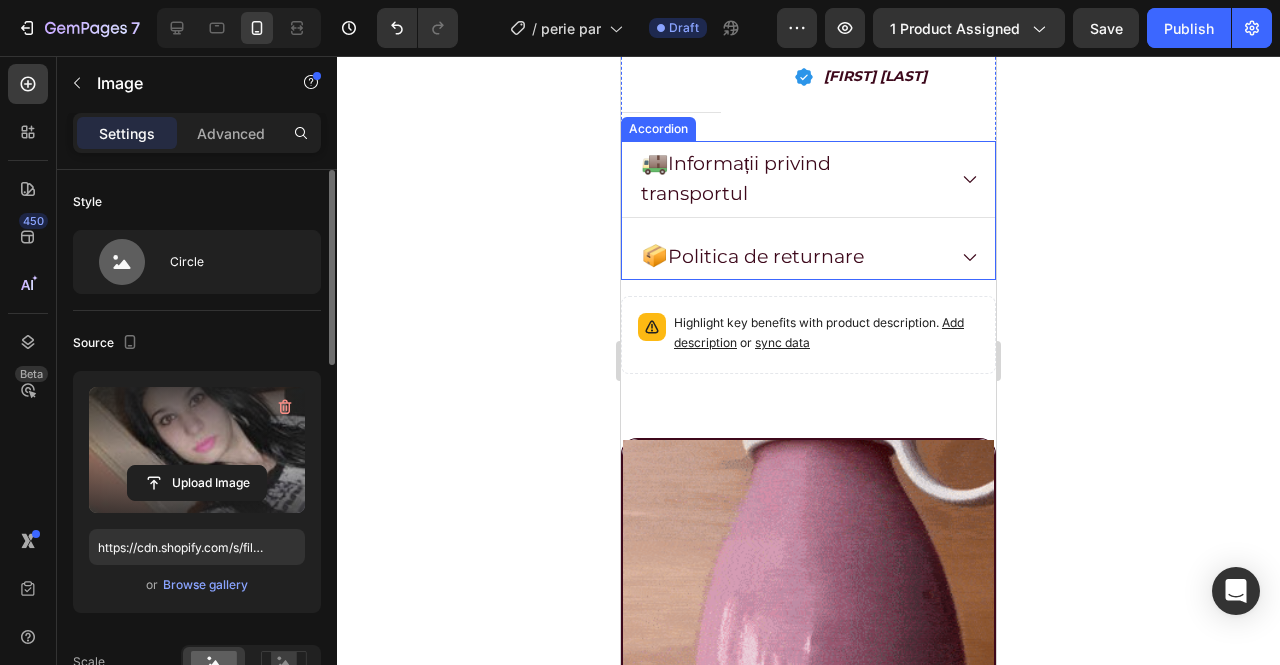 click 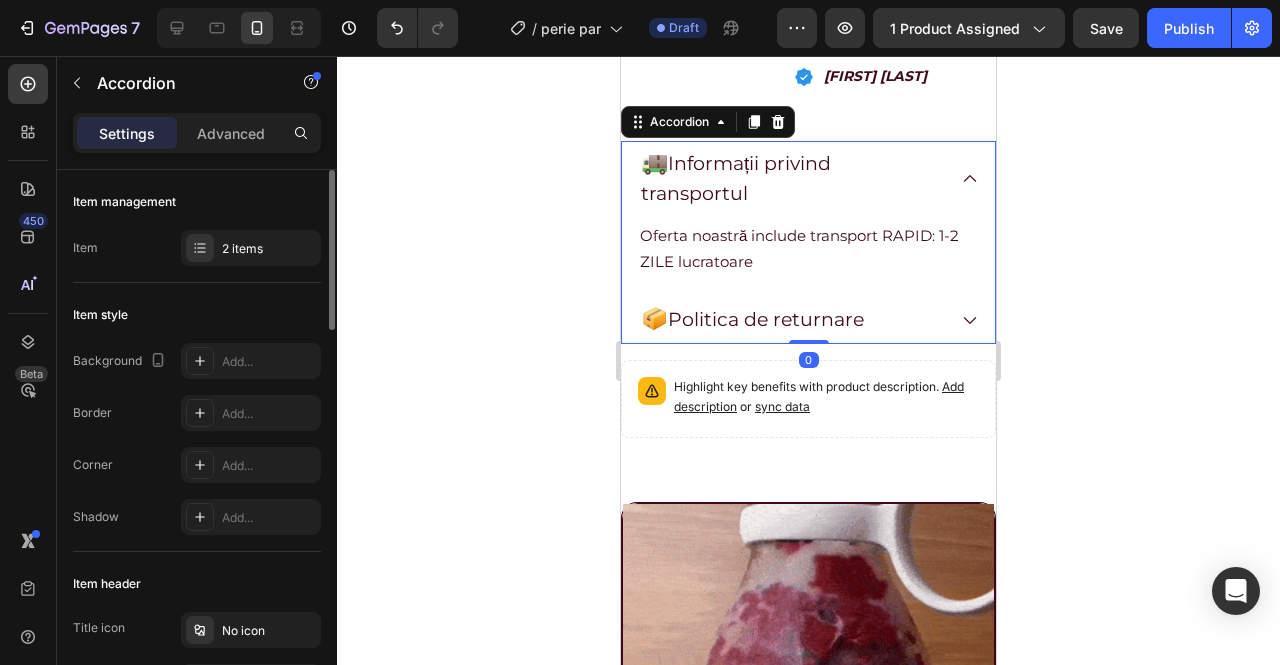 click 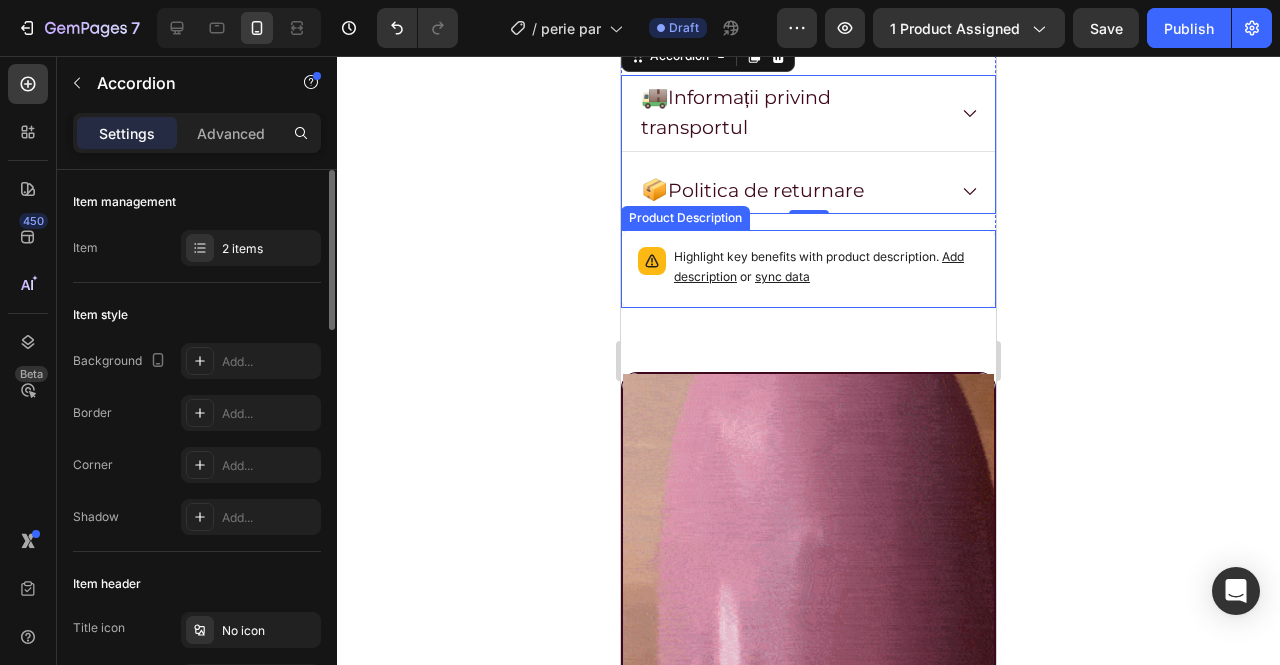 scroll, scrollTop: 1400, scrollLeft: 0, axis: vertical 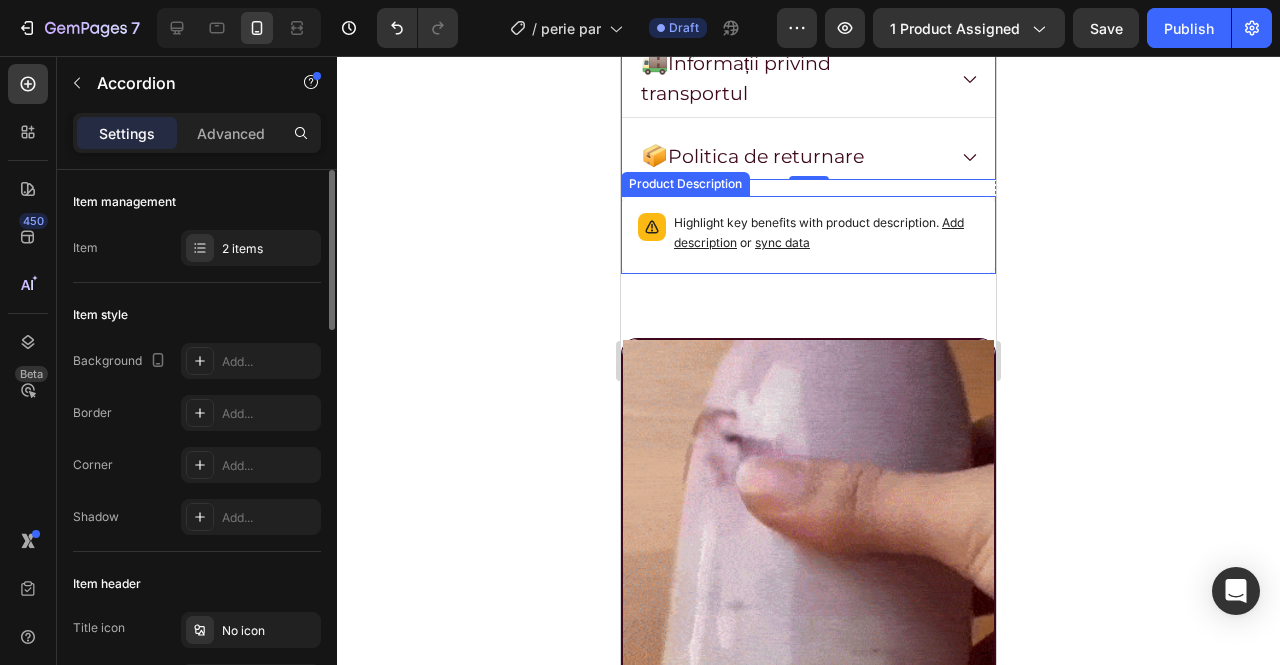 click on "Highlight key benefits with product description.       Add description   or   sync data" at bounding box center (826, 233) 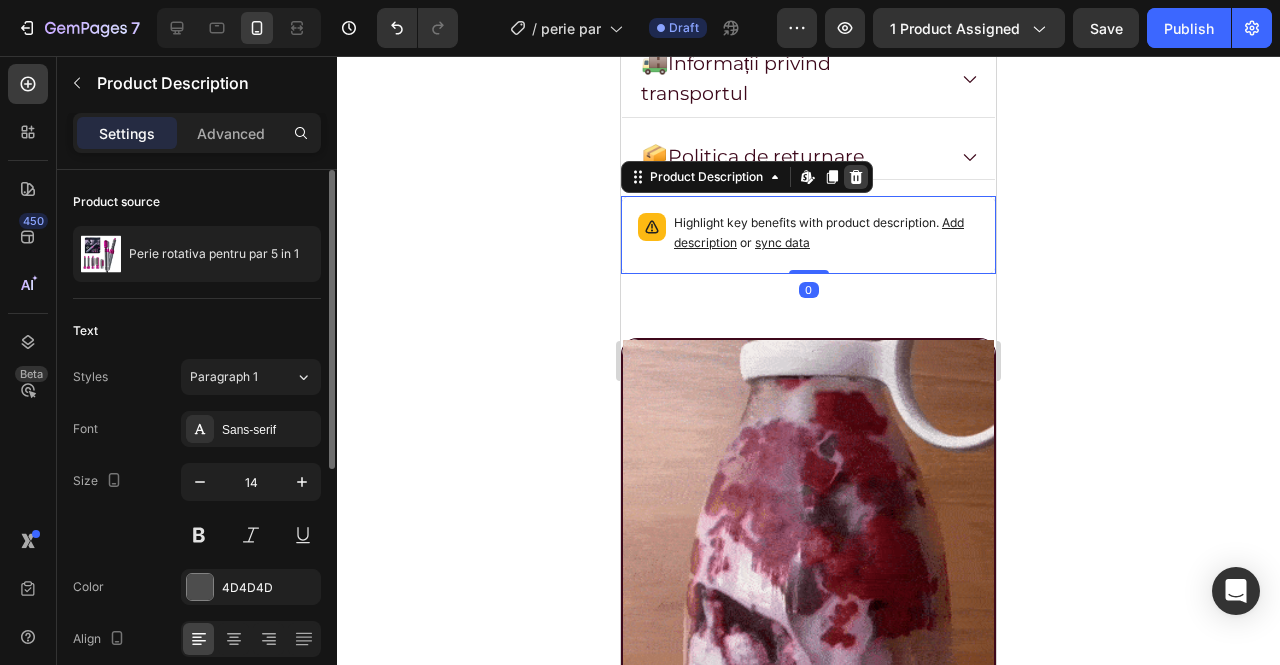 click 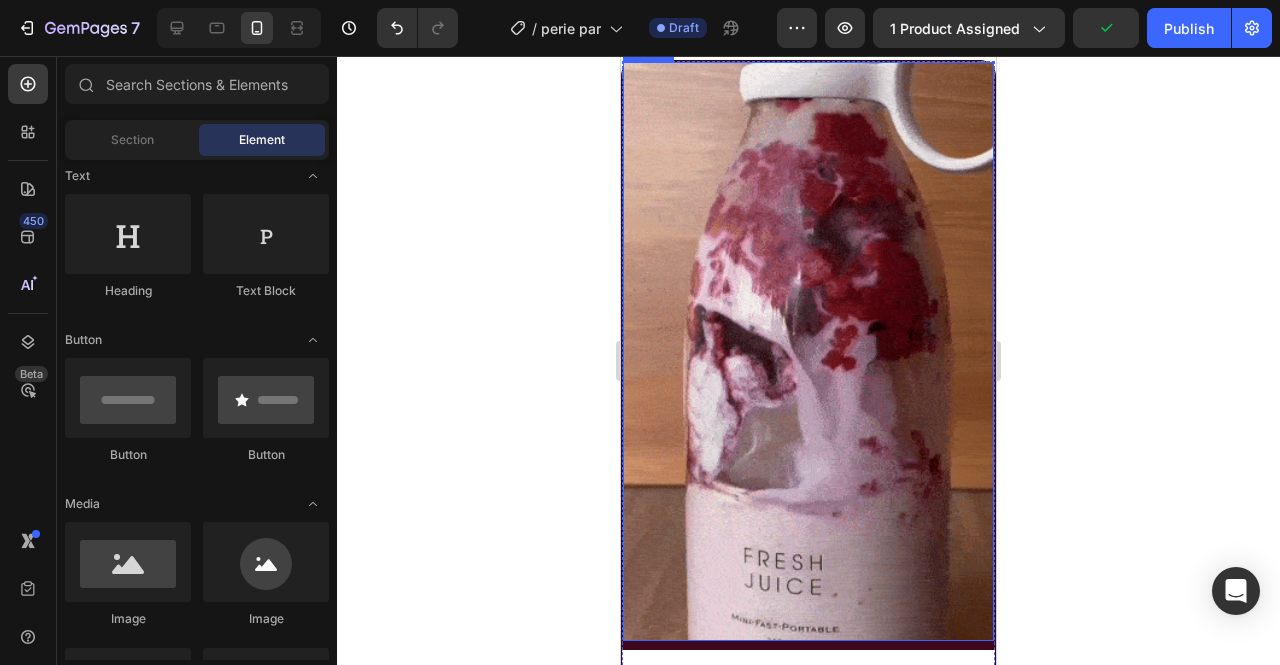 click at bounding box center [808, 351] 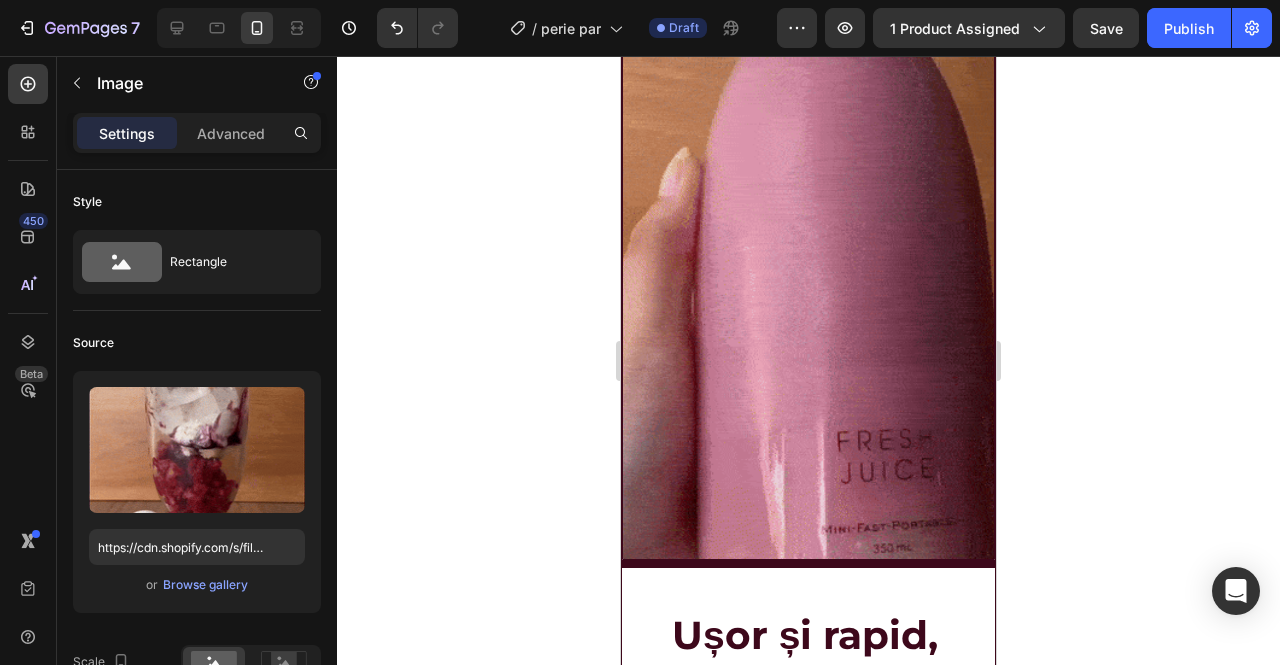 scroll, scrollTop: 1800, scrollLeft: 0, axis: vertical 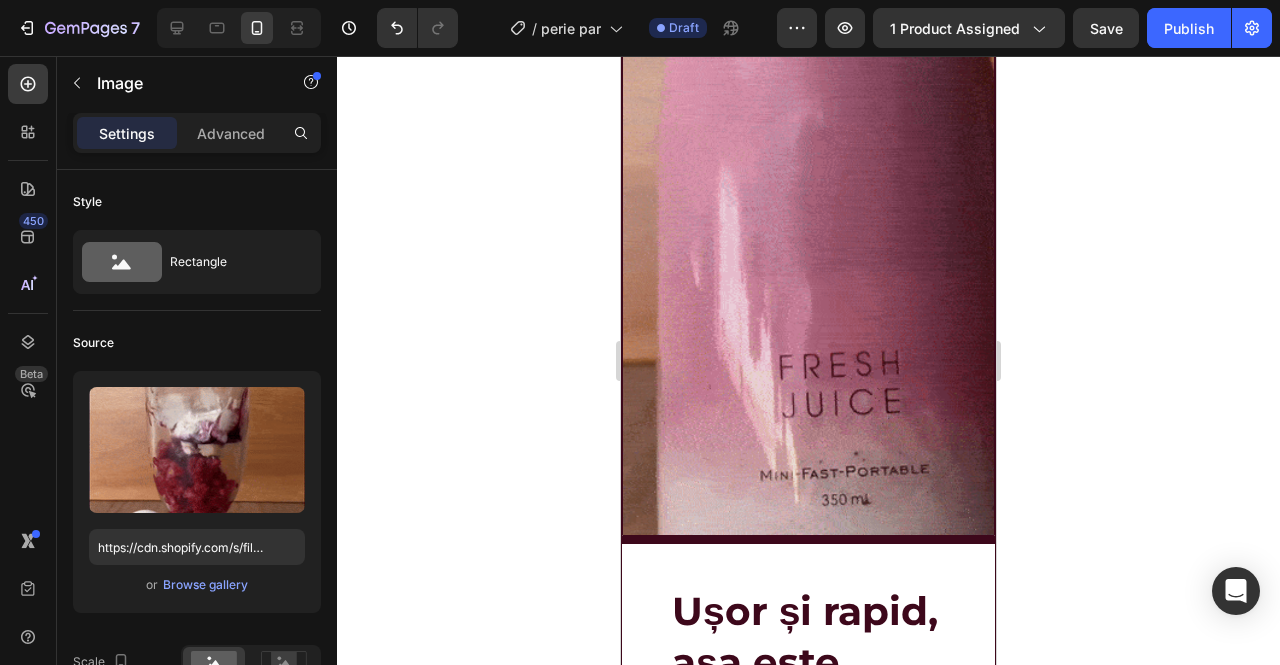 click at bounding box center [808, 245] 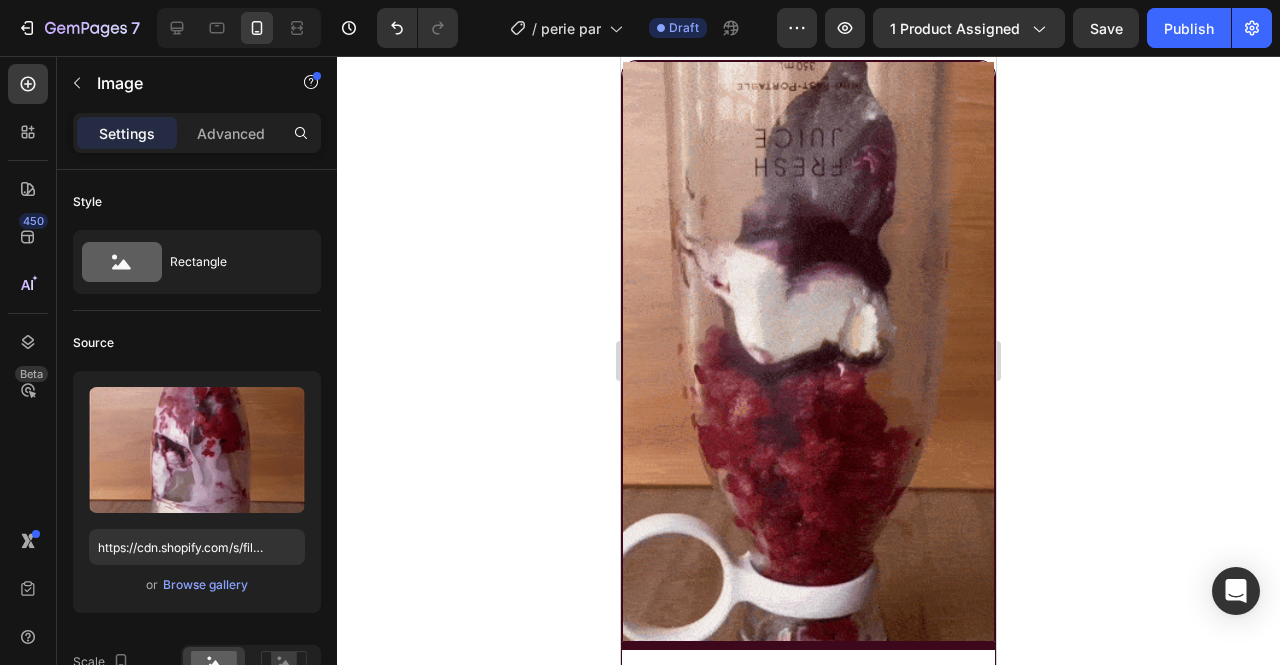 scroll, scrollTop: 1700, scrollLeft: 0, axis: vertical 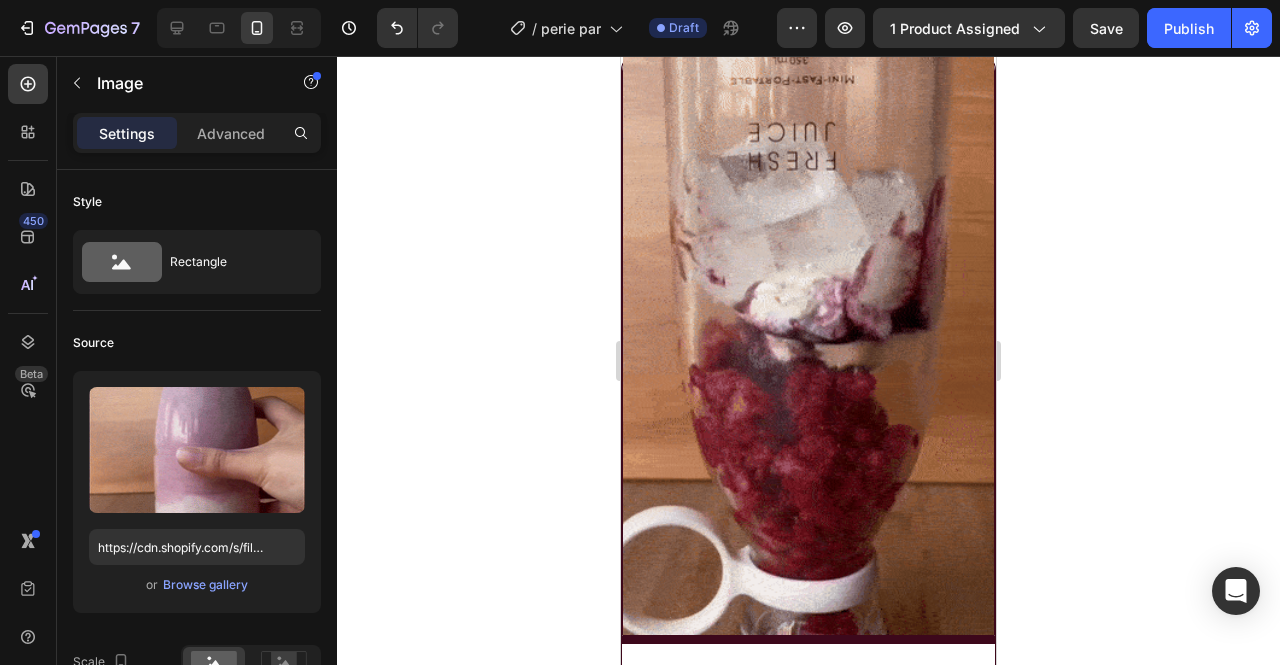 click at bounding box center [808, 345] 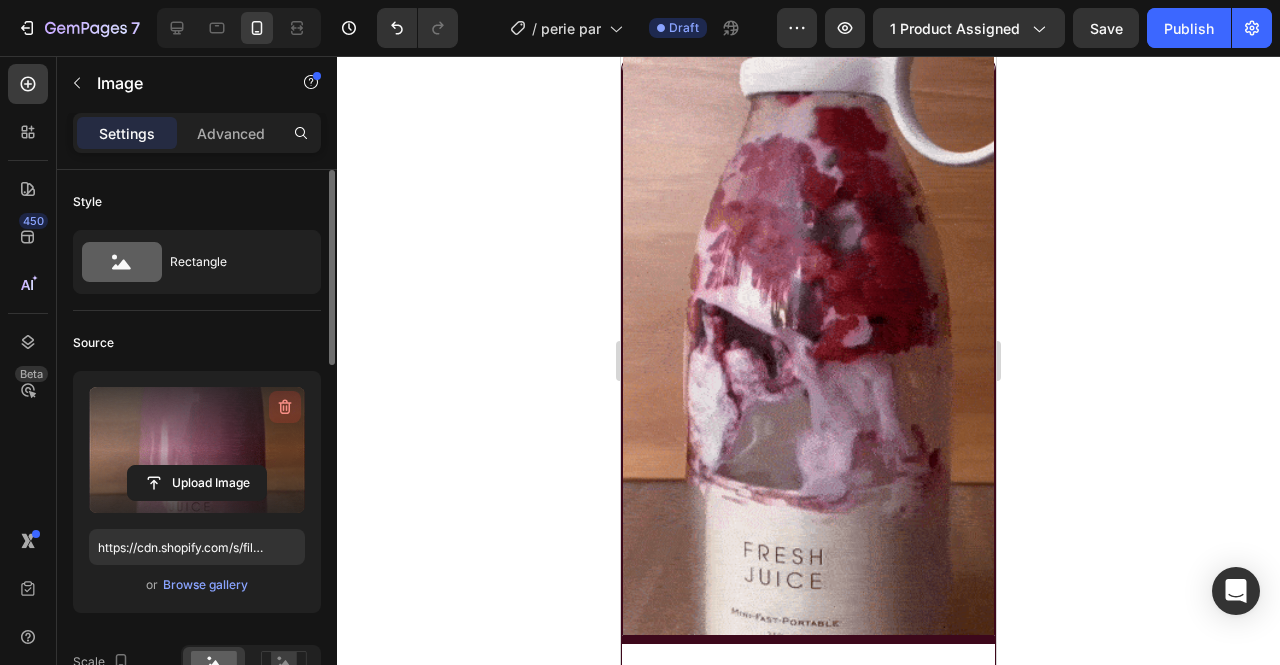 click 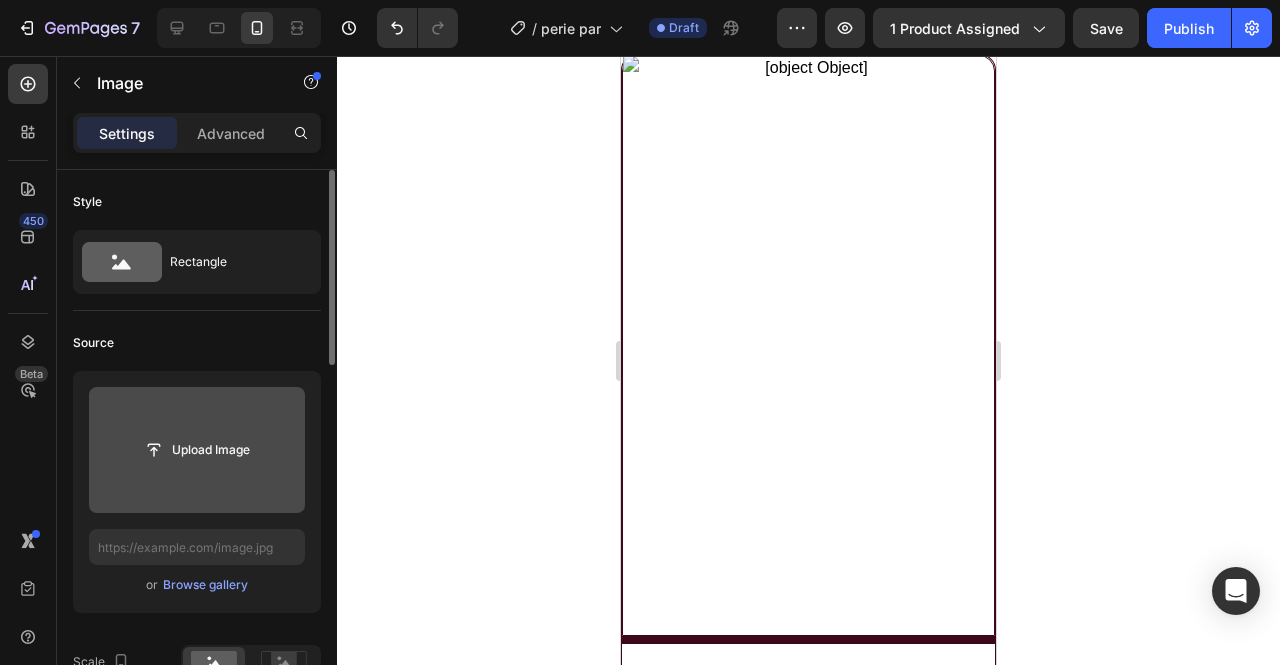 click 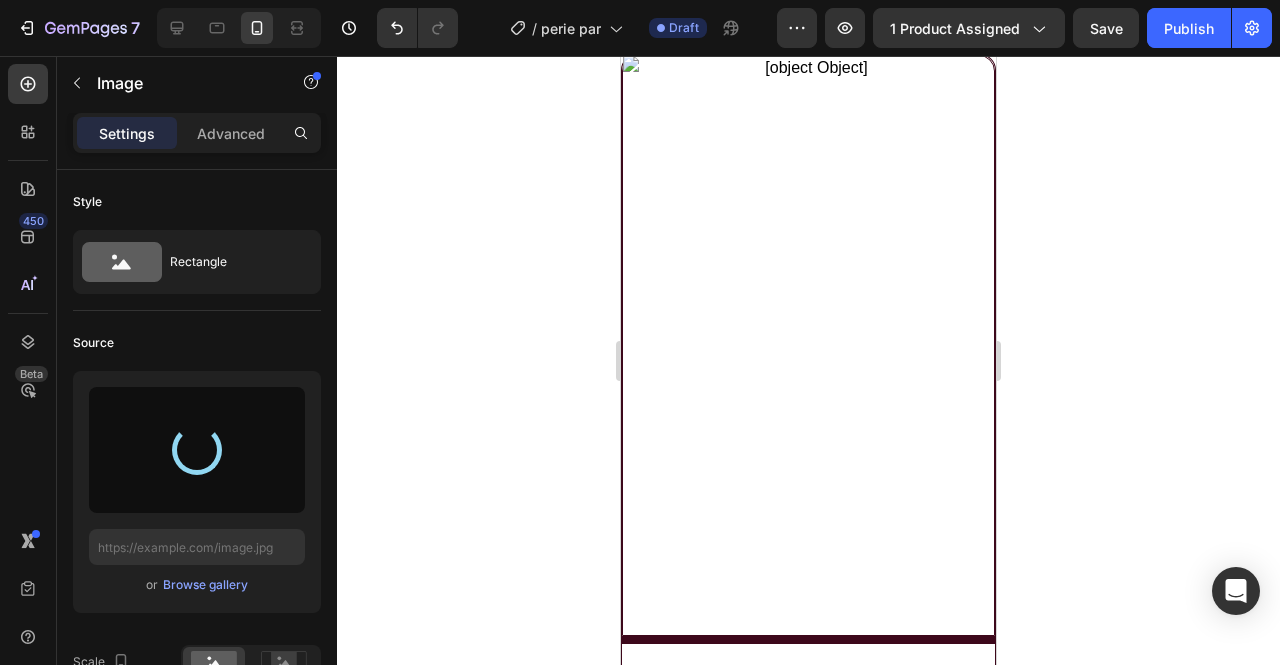 type on "https://cdn.shopify.com/s/files/1/0939/4811/7341/files/gempages_557412069297620220-4e0283b7-0227-435f-a4d6-76bc00dc9c56.gif" 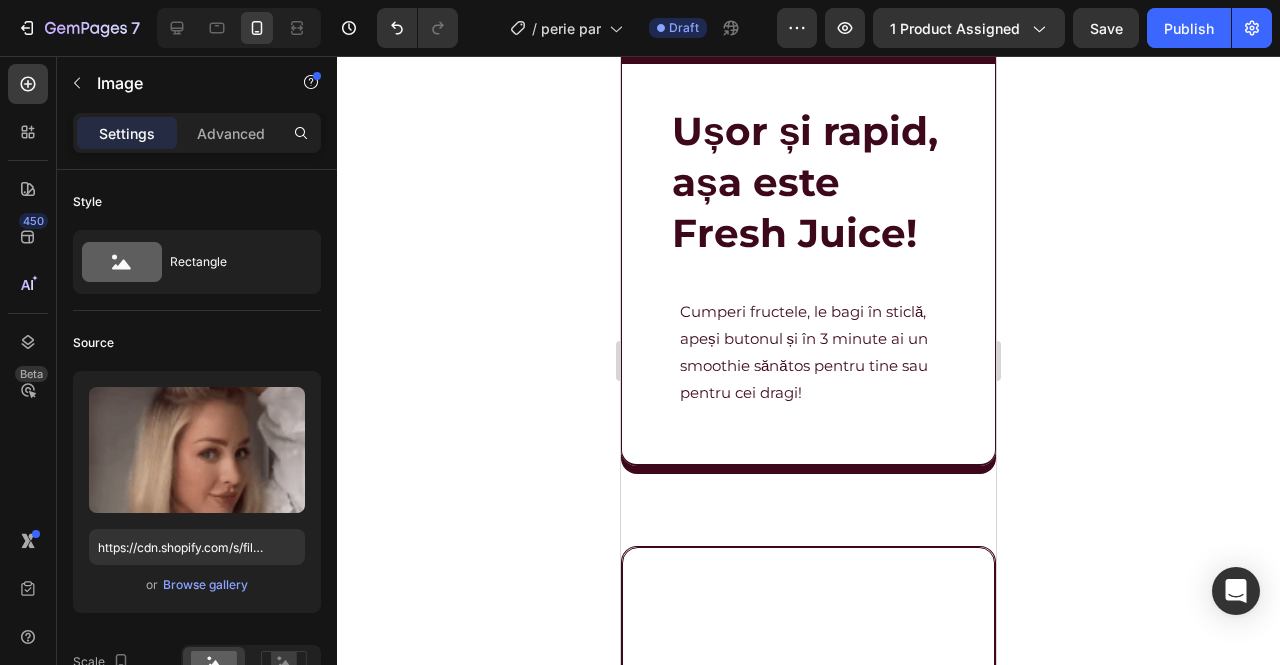 scroll, scrollTop: 2300, scrollLeft: 0, axis: vertical 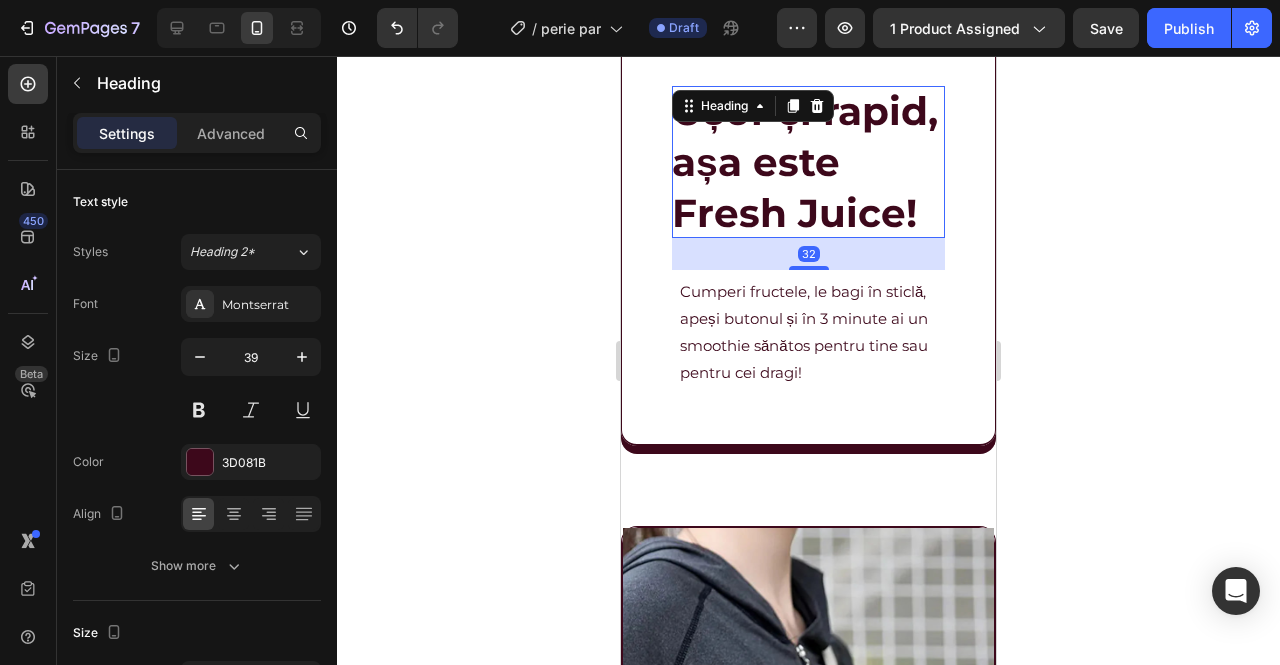 click on "Ușor și rapid, așa este Fresh Juice!" at bounding box center [808, 162] 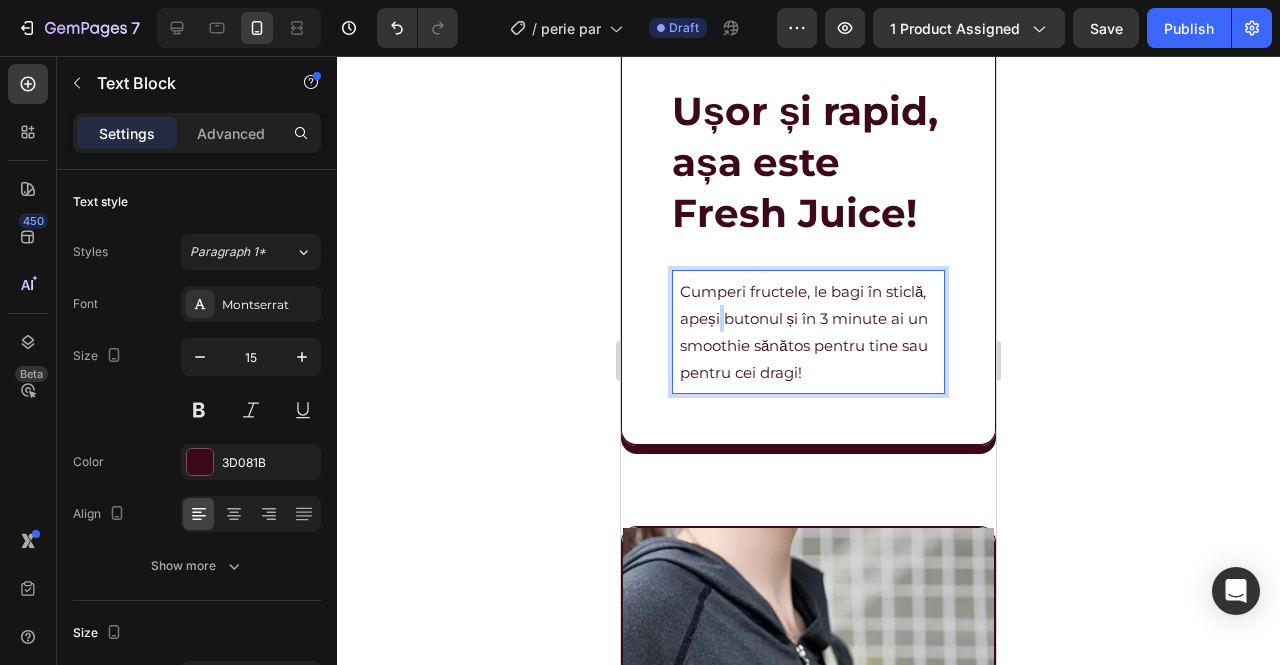 click on "Cumperi fructele, le bagi în sticlă, apeși butonul și în 3 minute ai un smoothie sănătos pentru tine sau pentru cei dragi!" at bounding box center [808, 332] 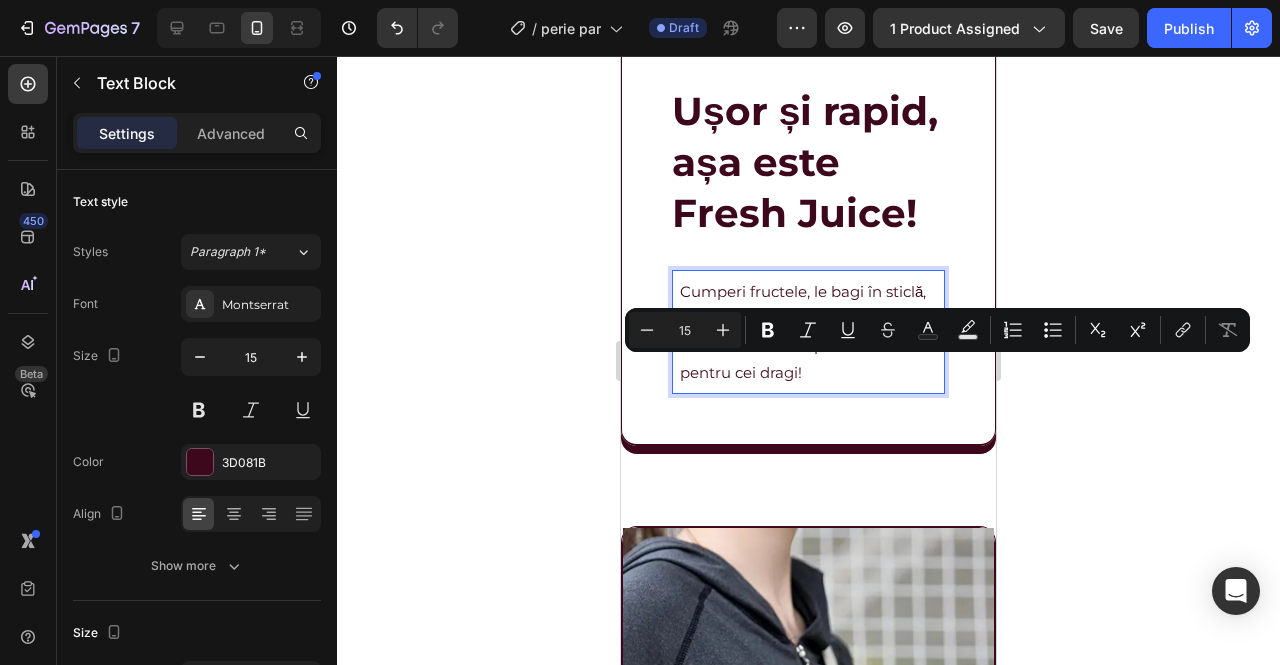 click on "Cumperi fructele, le bagi în sticlă, apeși butonul și în 3 minute ai un smoothie sănătos pentru tine sau pentru cei dragi!" at bounding box center [808, 332] 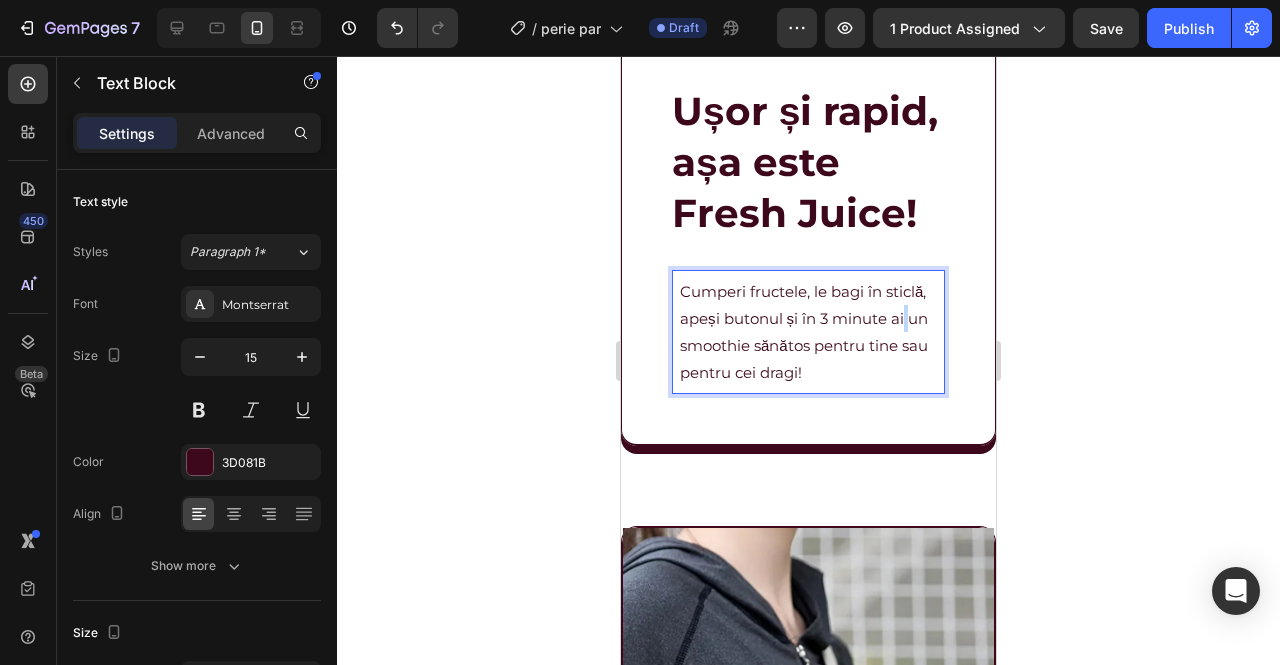 click on "Cumperi fructele, le bagi în sticlă, apeși butonul și în 3 minute ai un smoothie sănătos pentru tine sau pentru cei dragi!" at bounding box center (808, 332) 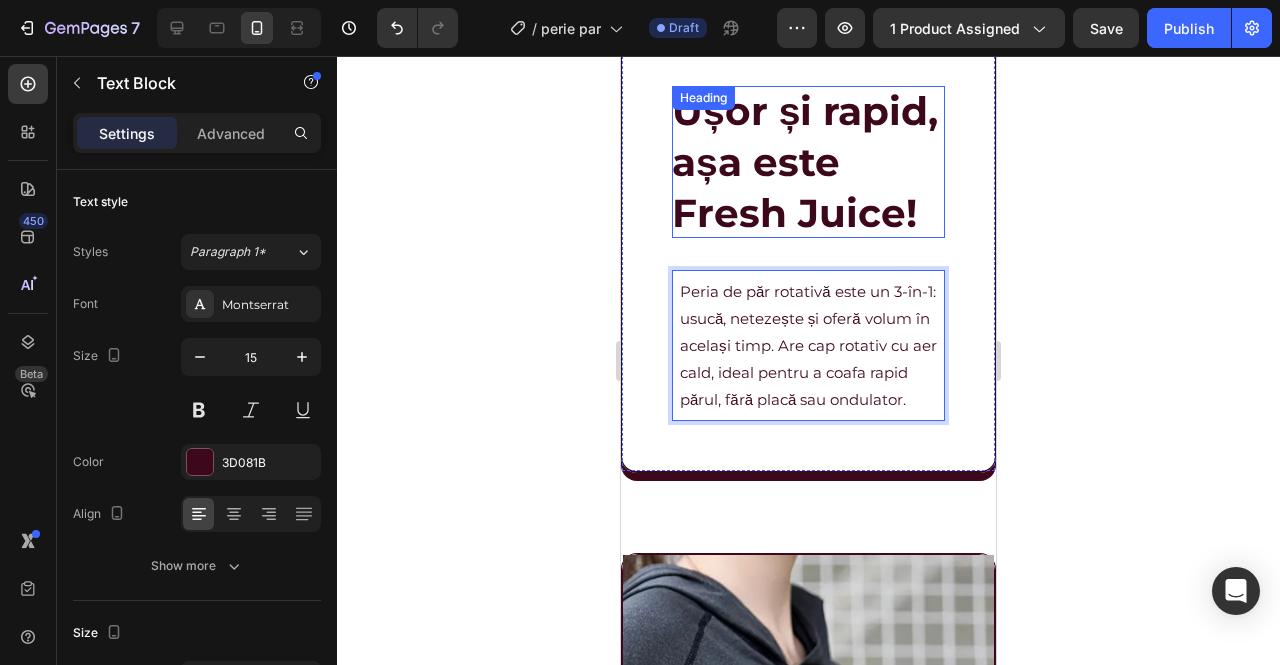 click on "Ușor și rapid, așa este Fresh Juice!" at bounding box center [808, 162] 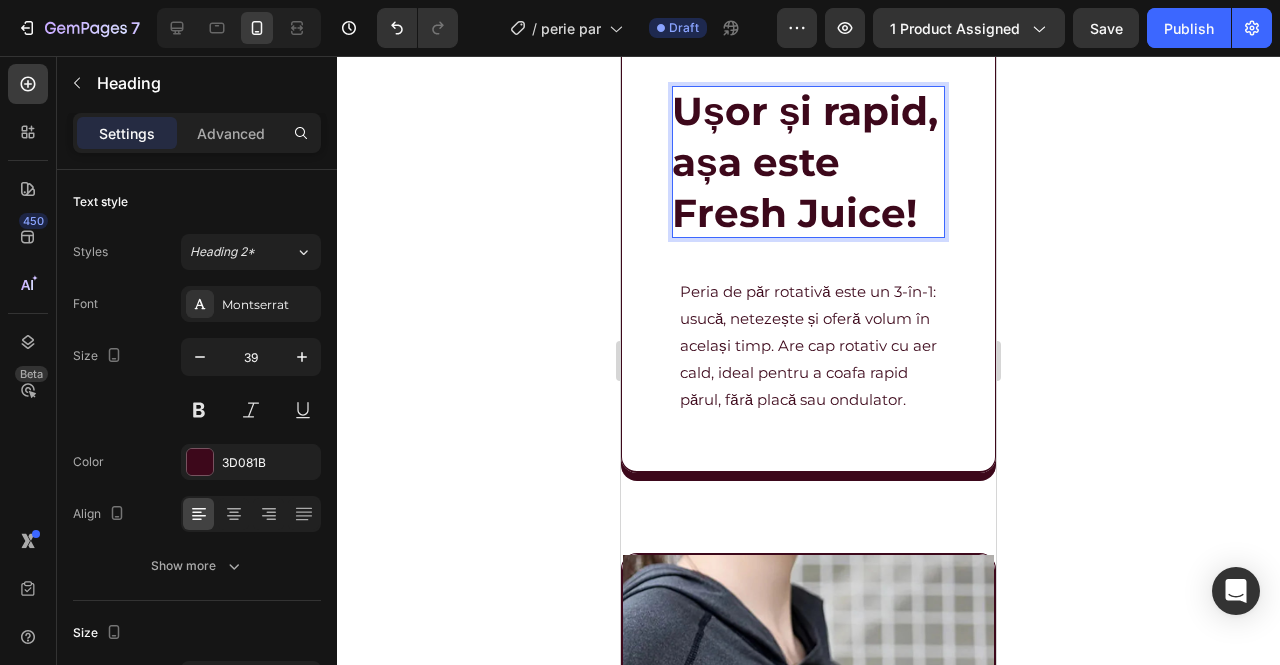 click on "Ușor și rapid, așa este Fresh Juice!" at bounding box center [808, 162] 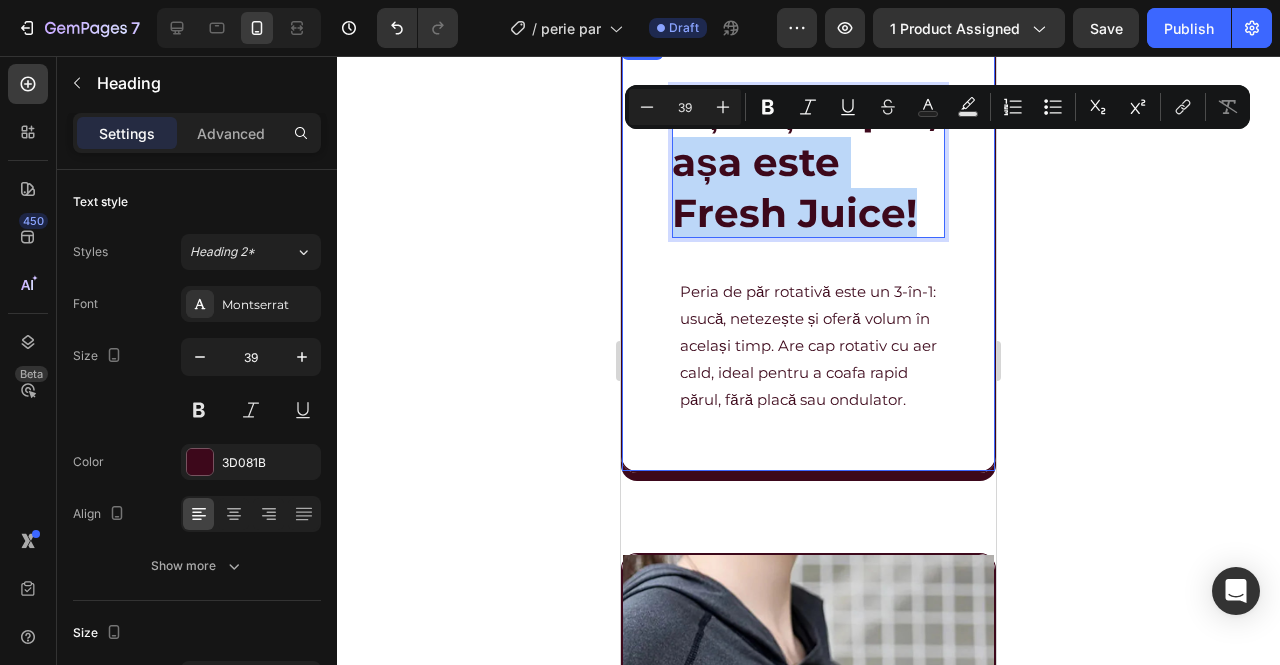drag, startPoint x: 790, startPoint y: 160, endPoint x: 846, endPoint y: 294, distance: 145.23085 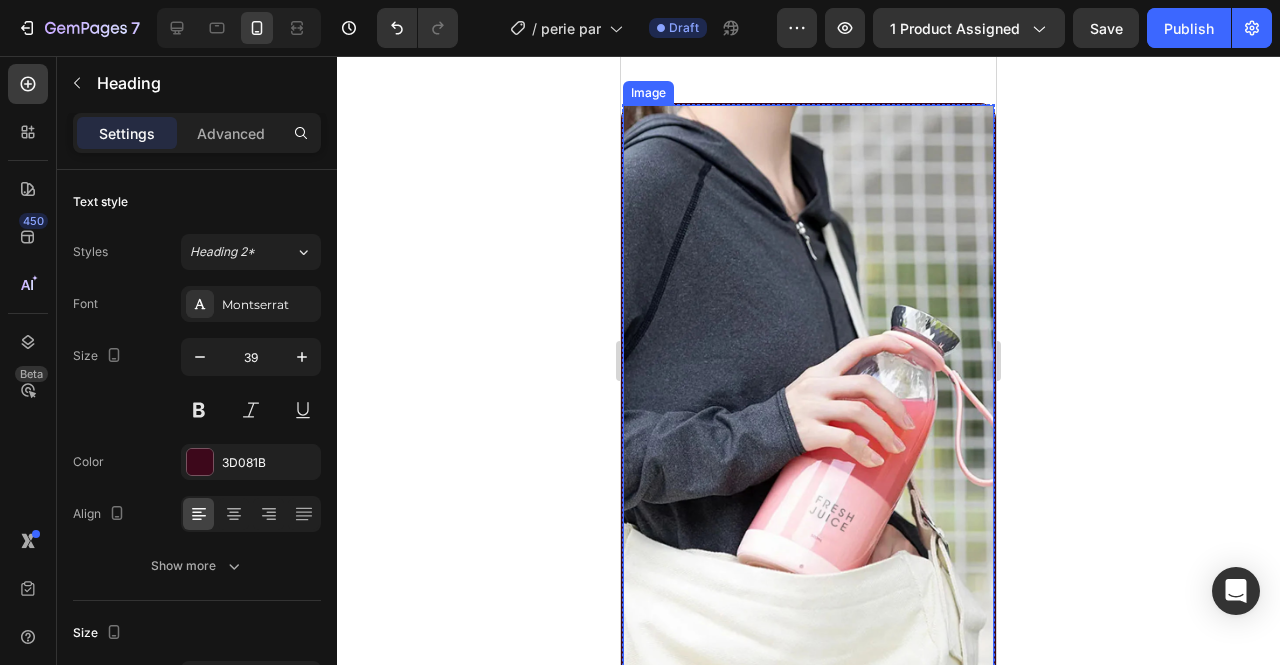 click at bounding box center [808, 394] 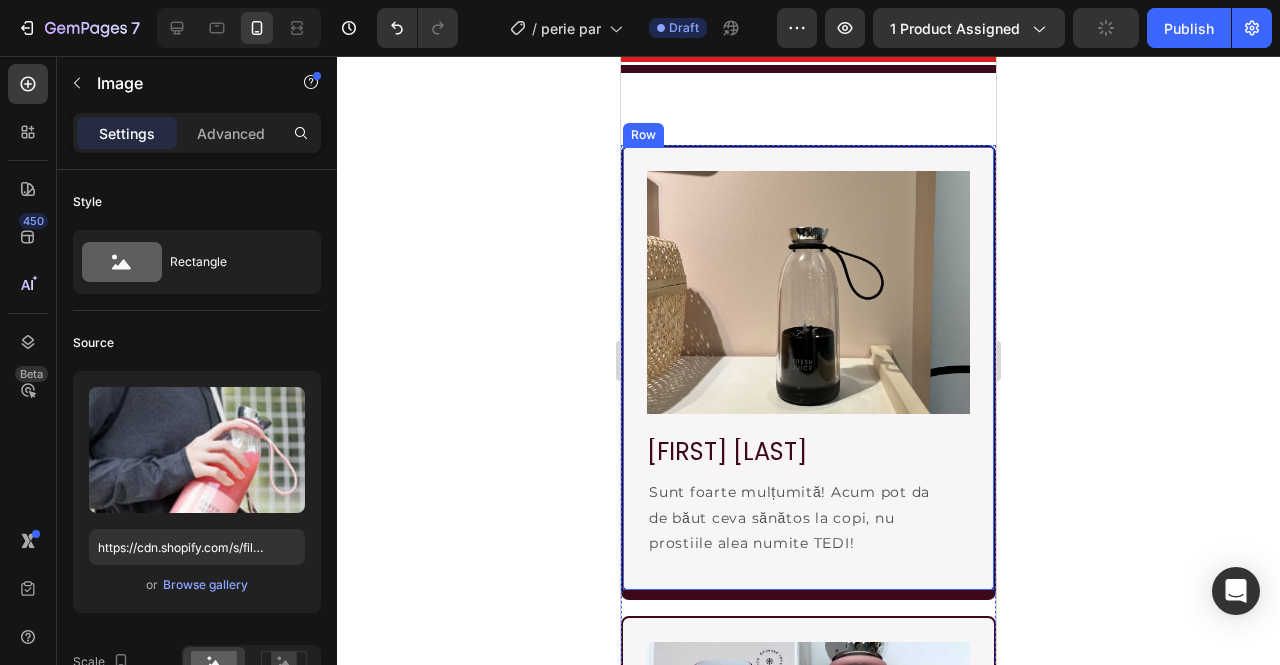 scroll, scrollTop: 4000, scrollLeft: 0, axis: vertical 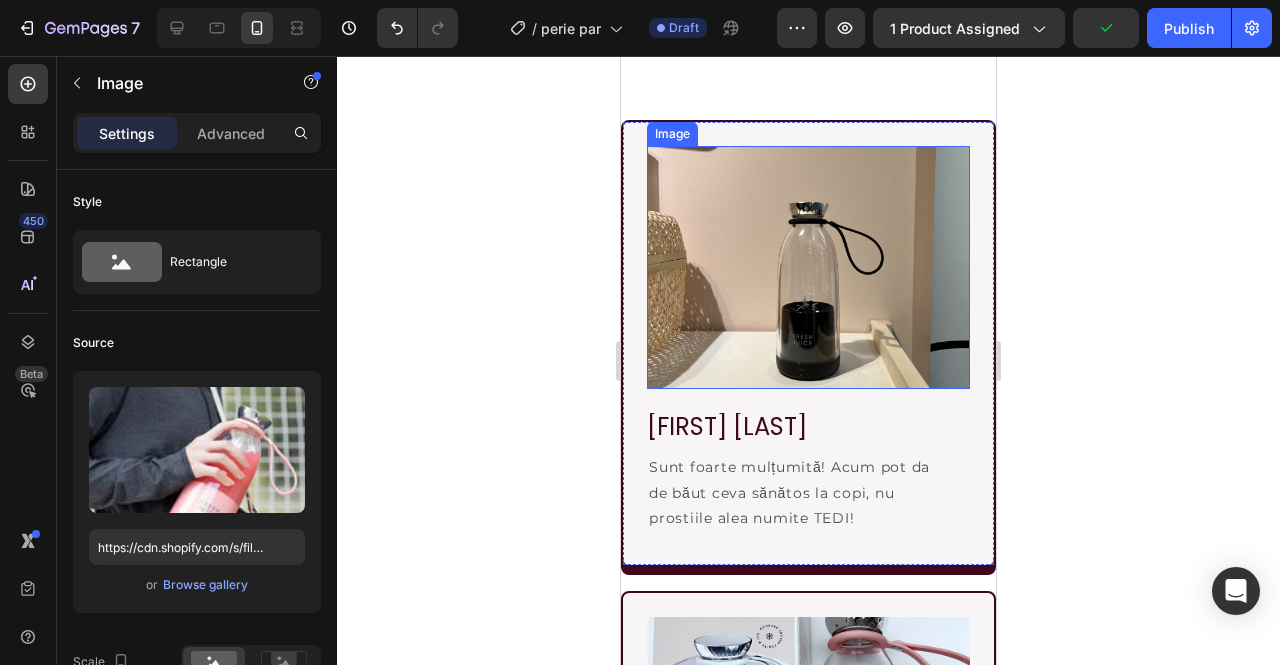 click at bounding box center [808, 267] 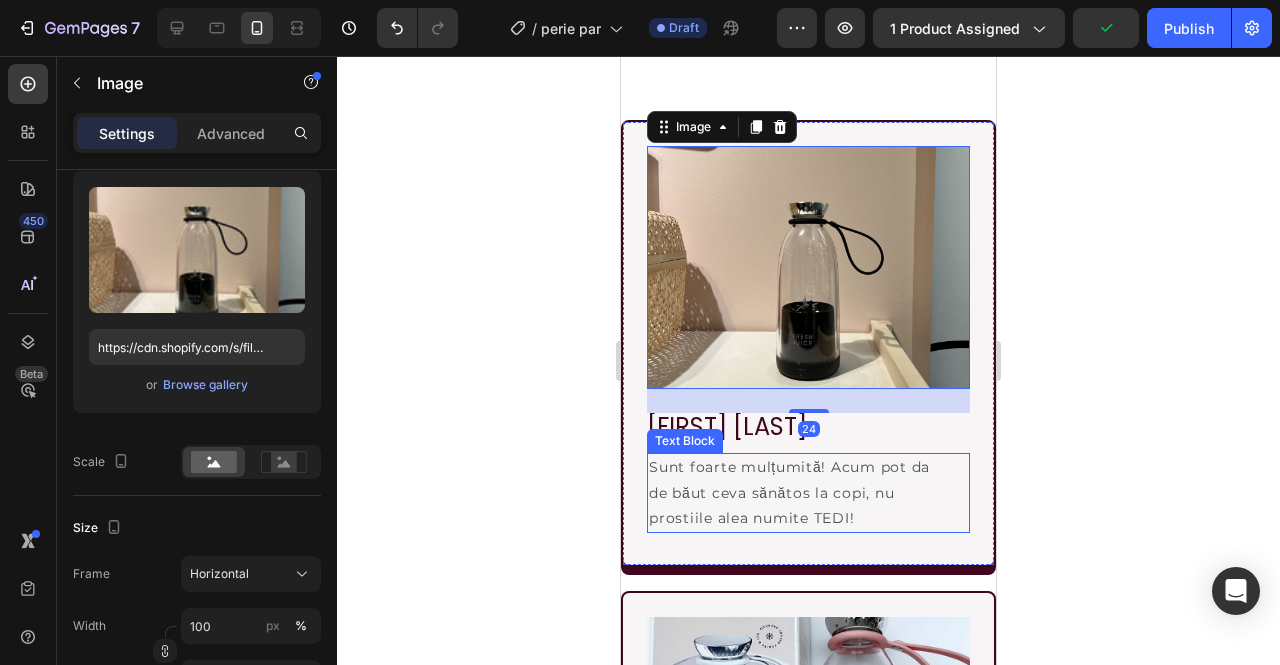 click on "Sunt foarte mulțumită! Acum pot da de băut ceva sănătos la copi, nu prostiile alea numite TEDI!" at bounding box center [800, 493] 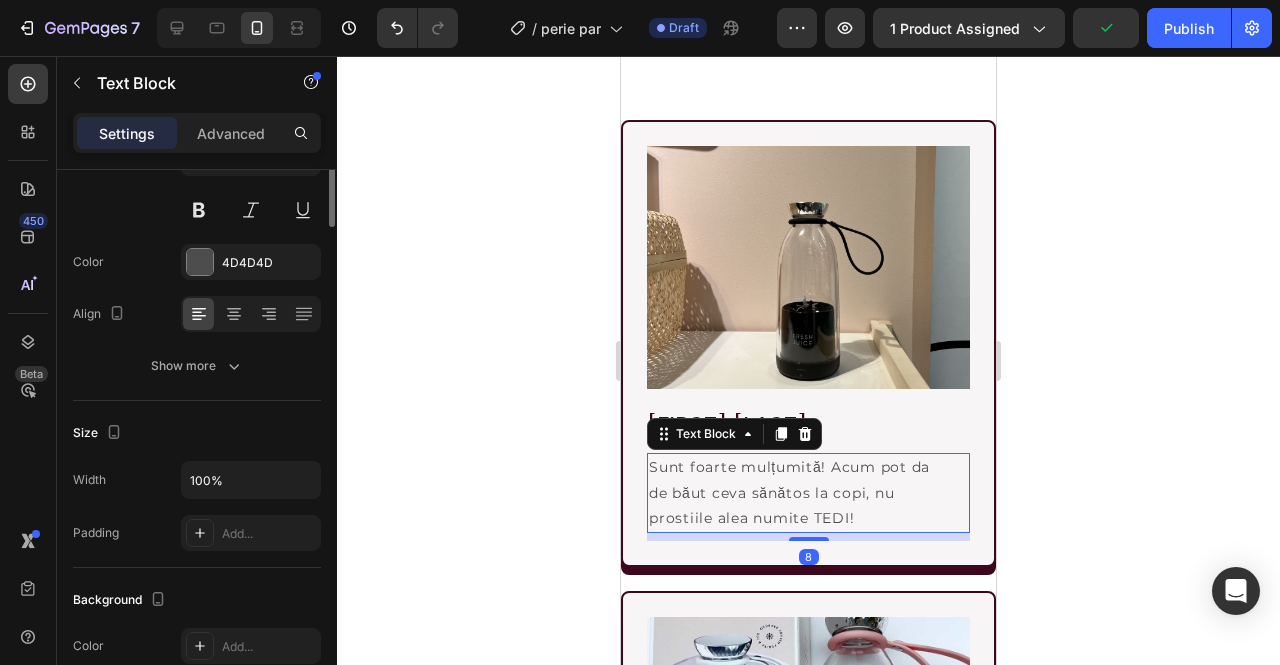 scroll, scrollTop: 0, scrollLeft: 0, axis: both 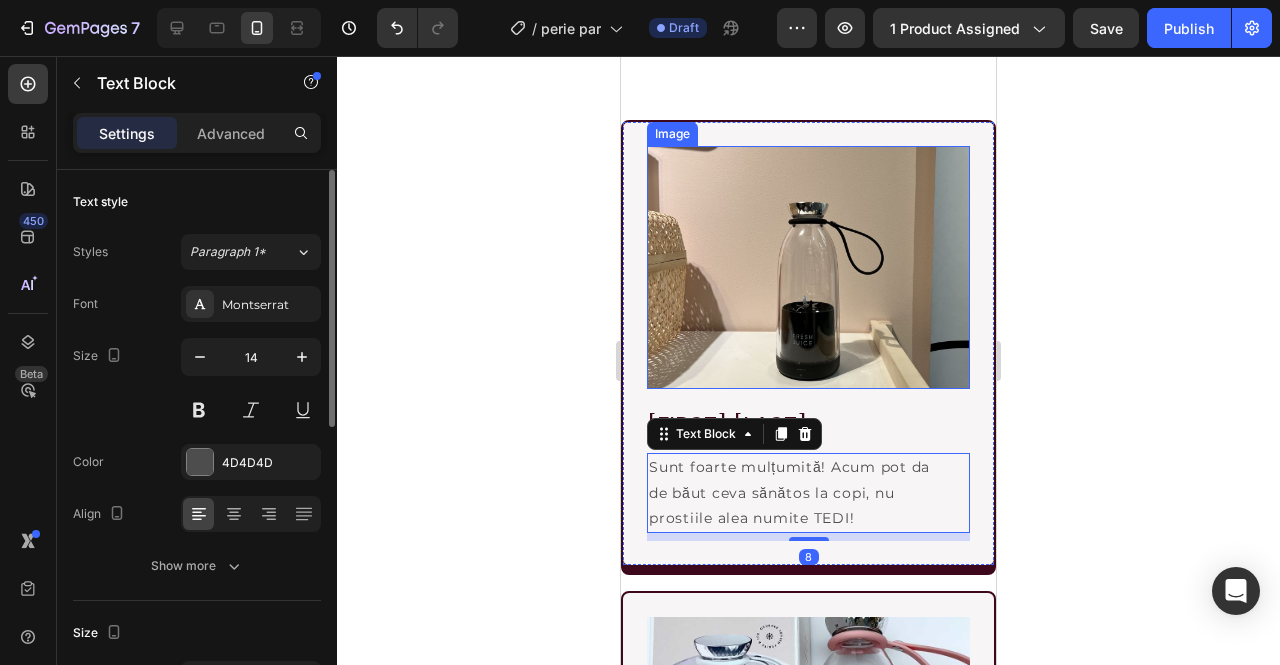 click at bounding box center (808, 267) 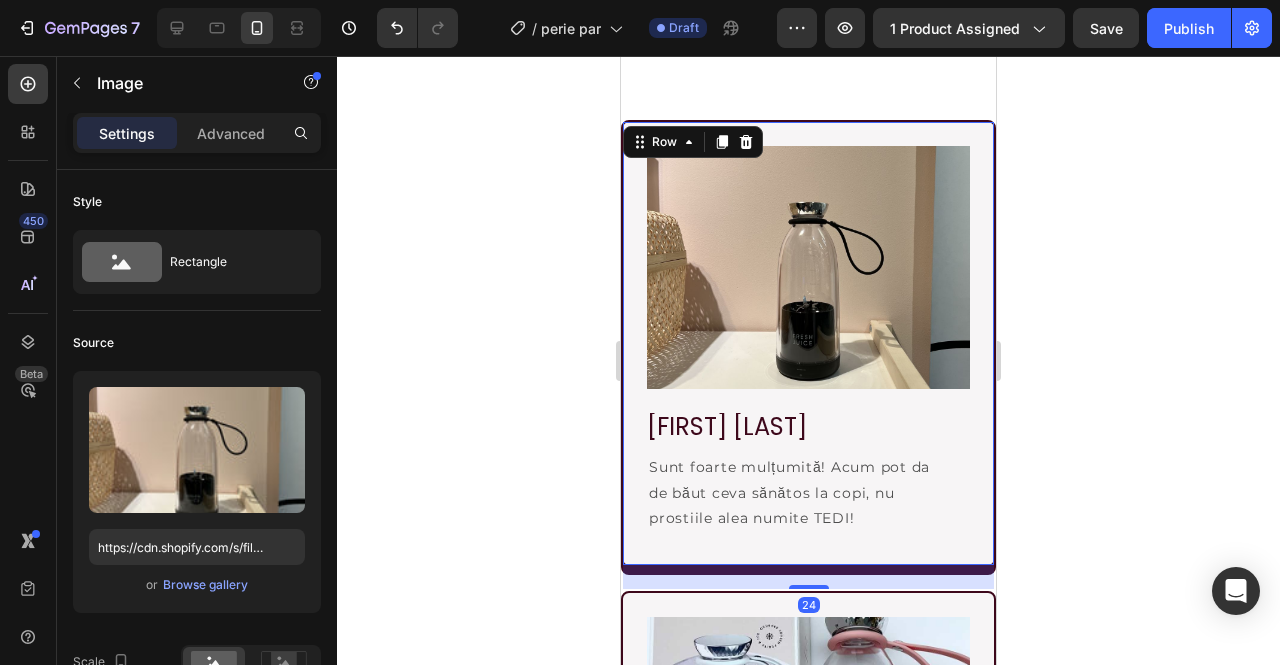 click on "Image [FIRST] [LAST] Heading Sunt foarte mulțumită! Acum pot da de băut ceva sănătos la copi, nu prostiile alea numite TEDI! Text Block Row   24" at bounding box center [808, 343] 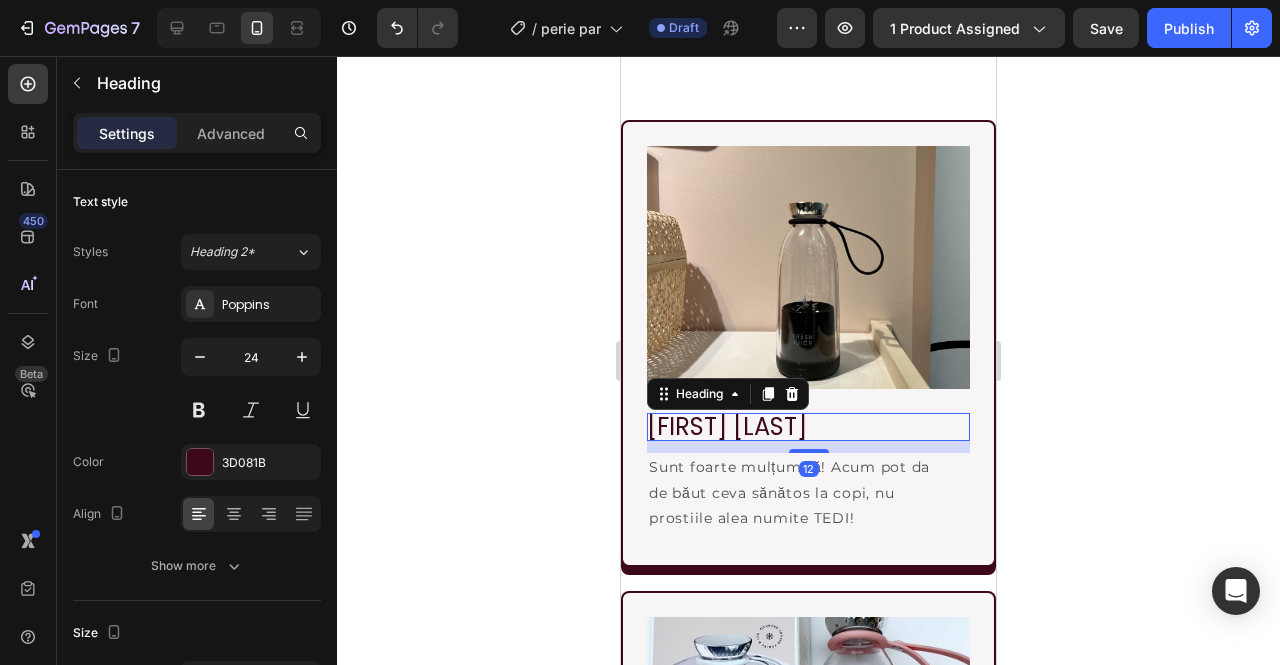 click on "[FIRST] [LAST]" at bounding box center [808, 427] 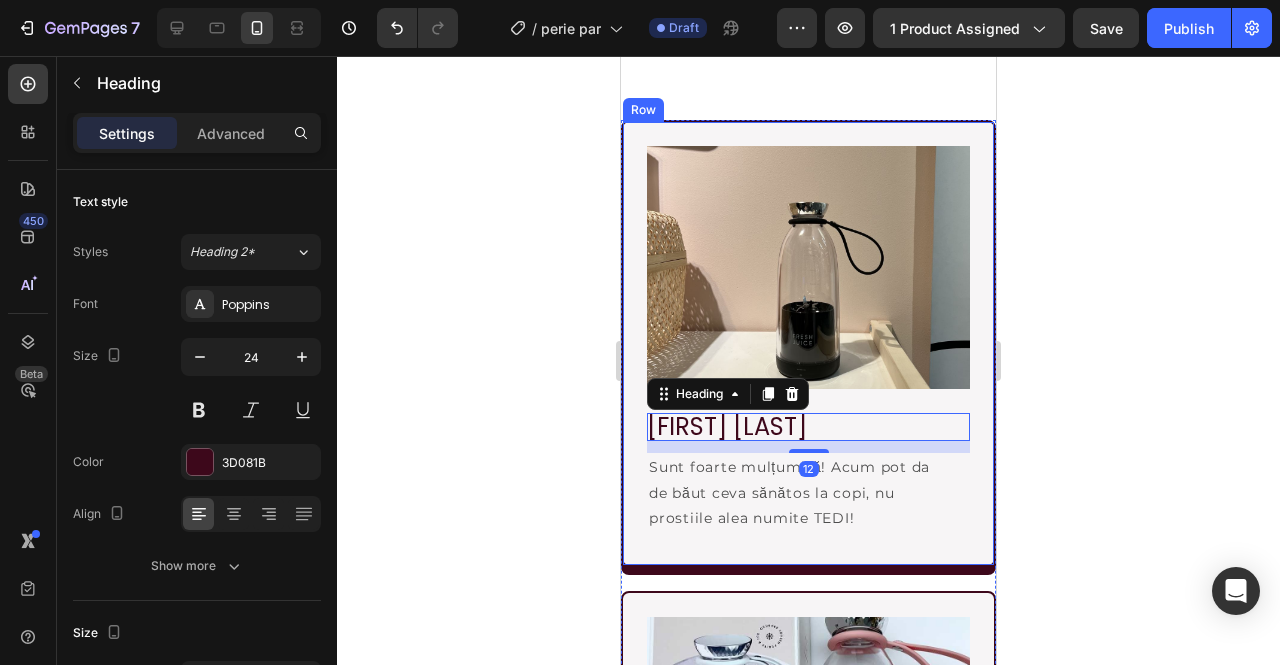 click on "Image [FIRST] [LAST] Heading   12 Sunt foarte mulțumită! Acum pot da de băut ceva sănătos la copi, nu prostiile alea numite TEDI! Text Block Row" at bounding box center (808, 343) 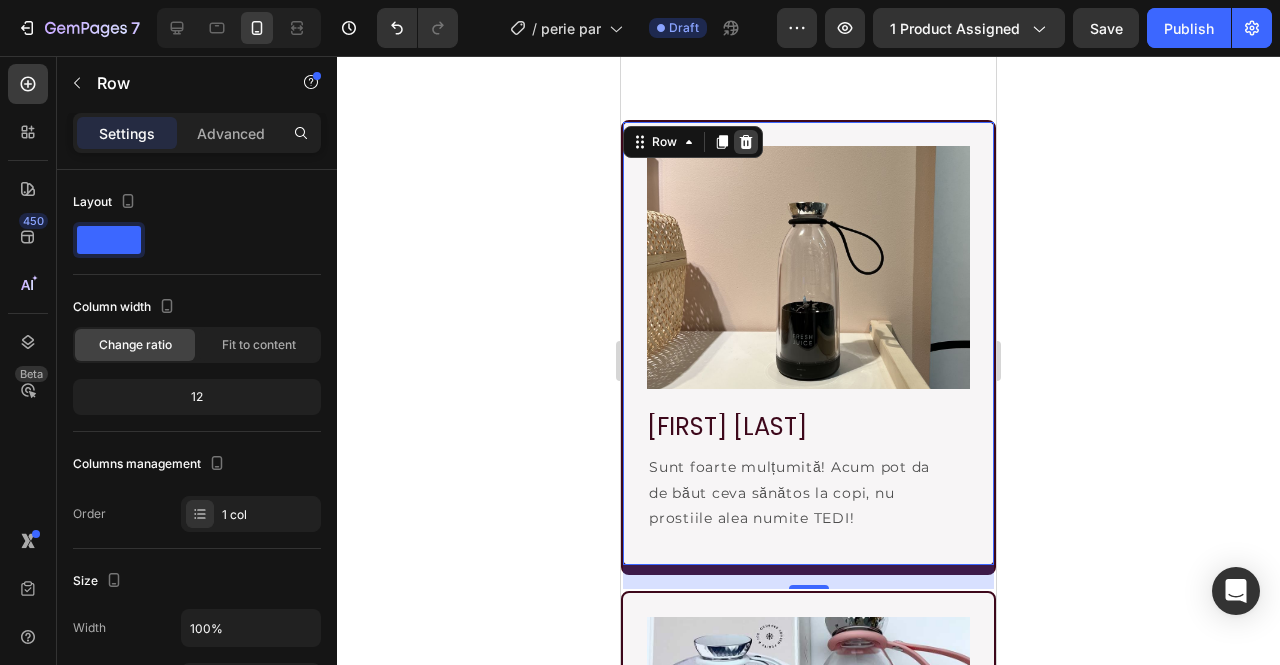 click 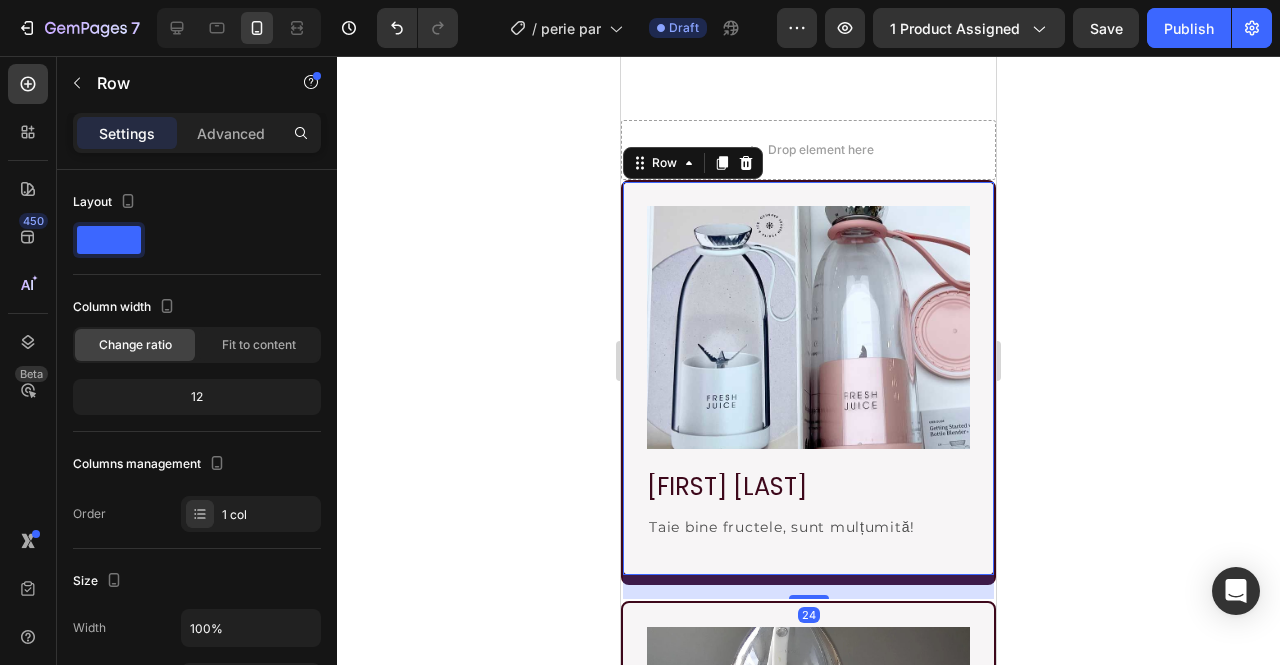 click on "Image [FIRST] [LAST] Heading Taie bine fructele, sunt mulțumită! Text Block Row   24" at bounding box center (808, 378) 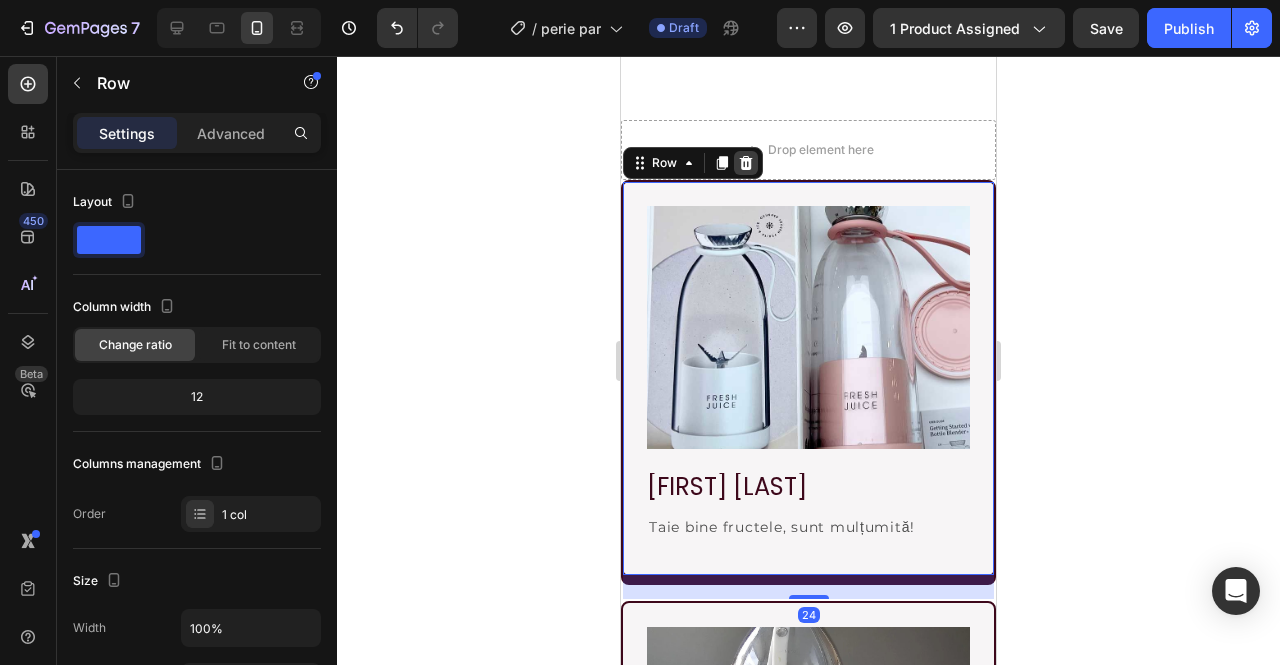 click 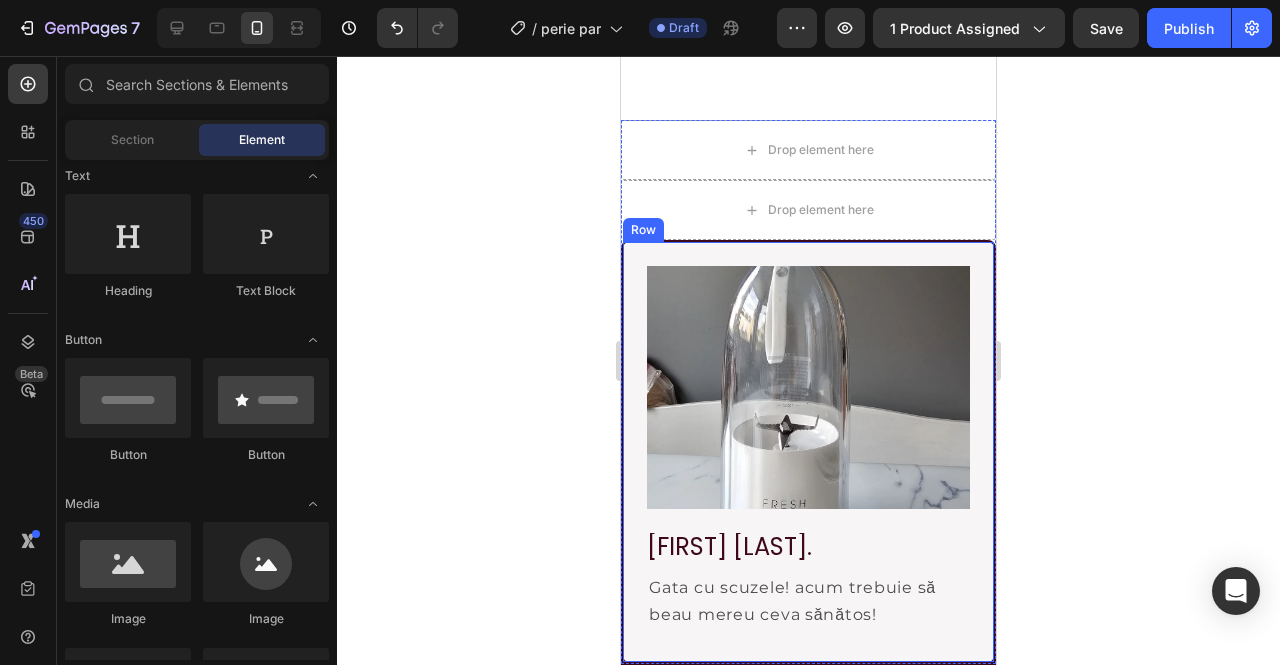 click on "Image [FIRST] [LAST] Heading Gata cu scuzele! acum trebuie să beau mereu ceva sănătos! Text Block Row" at bounding box center [808, 451] 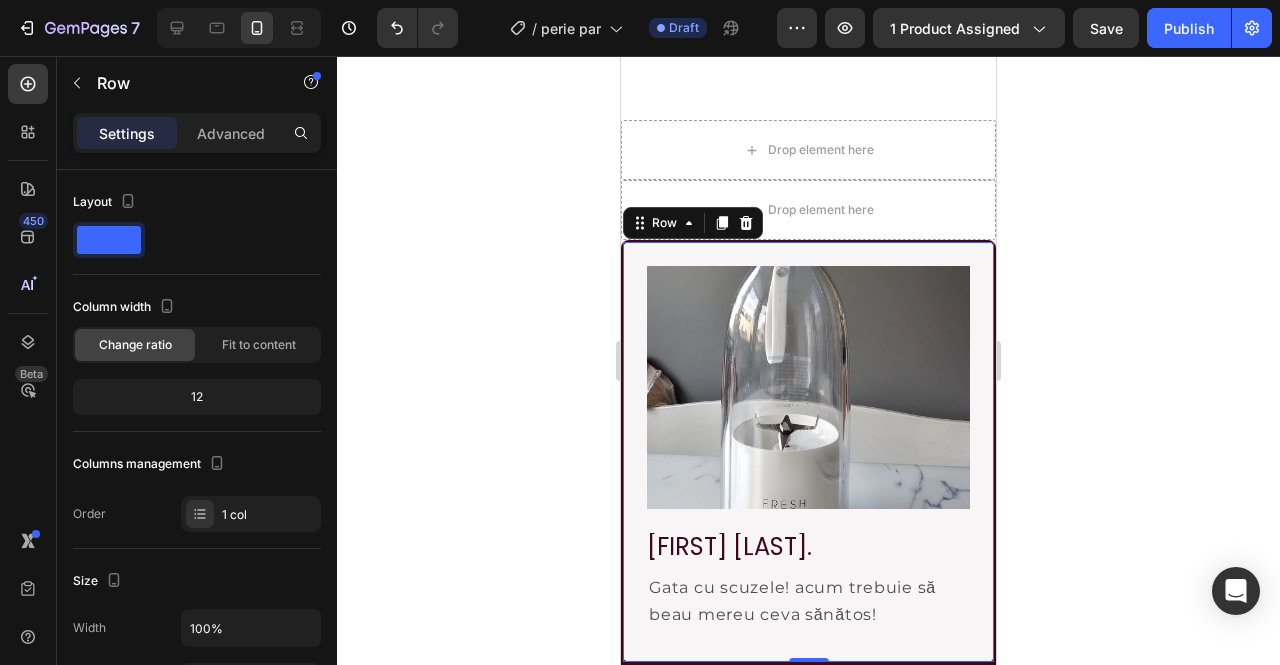 click 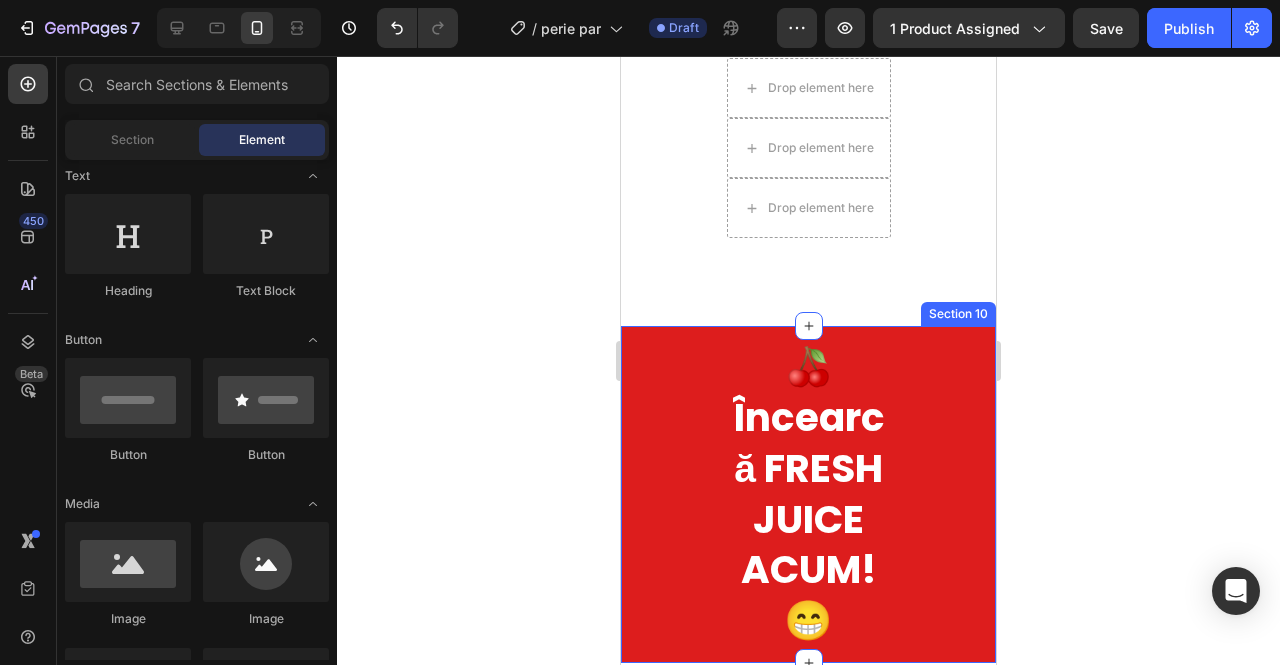 scroll, scrollTop: 4100, scrollLeft: 0, axis: vertical 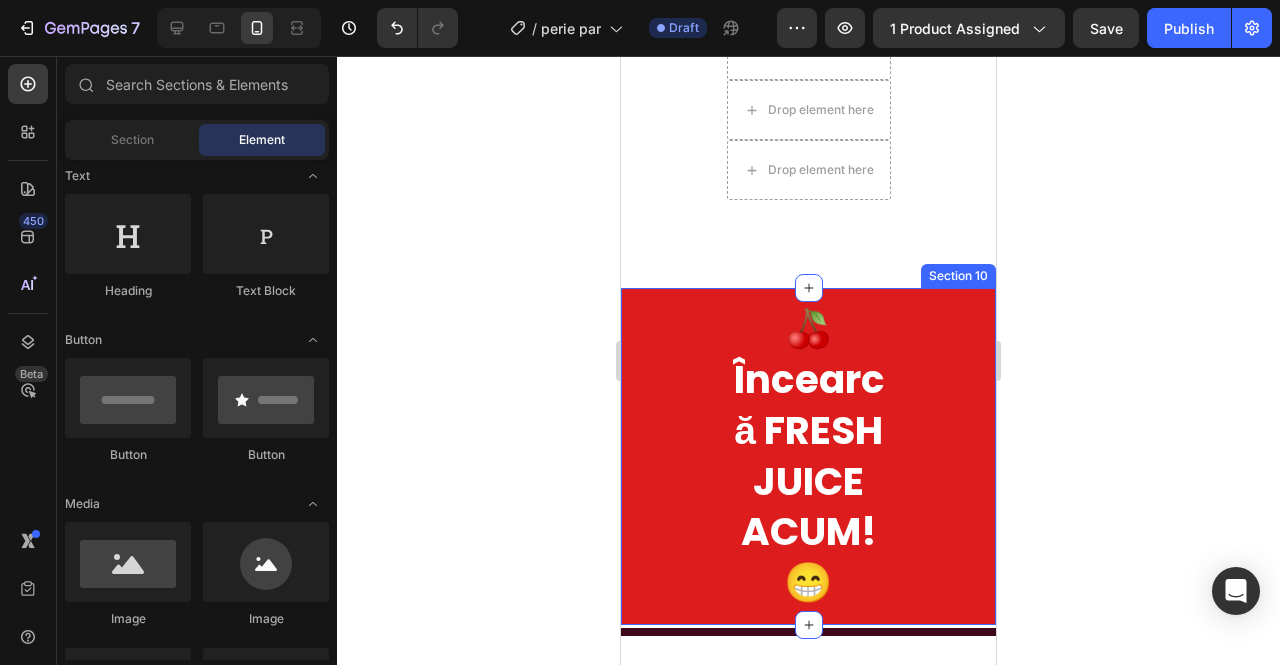 click on "🍒 Încearcă FRESH JUICE ACUM! 😁 Heading Row" at bounding box center [808, 456] 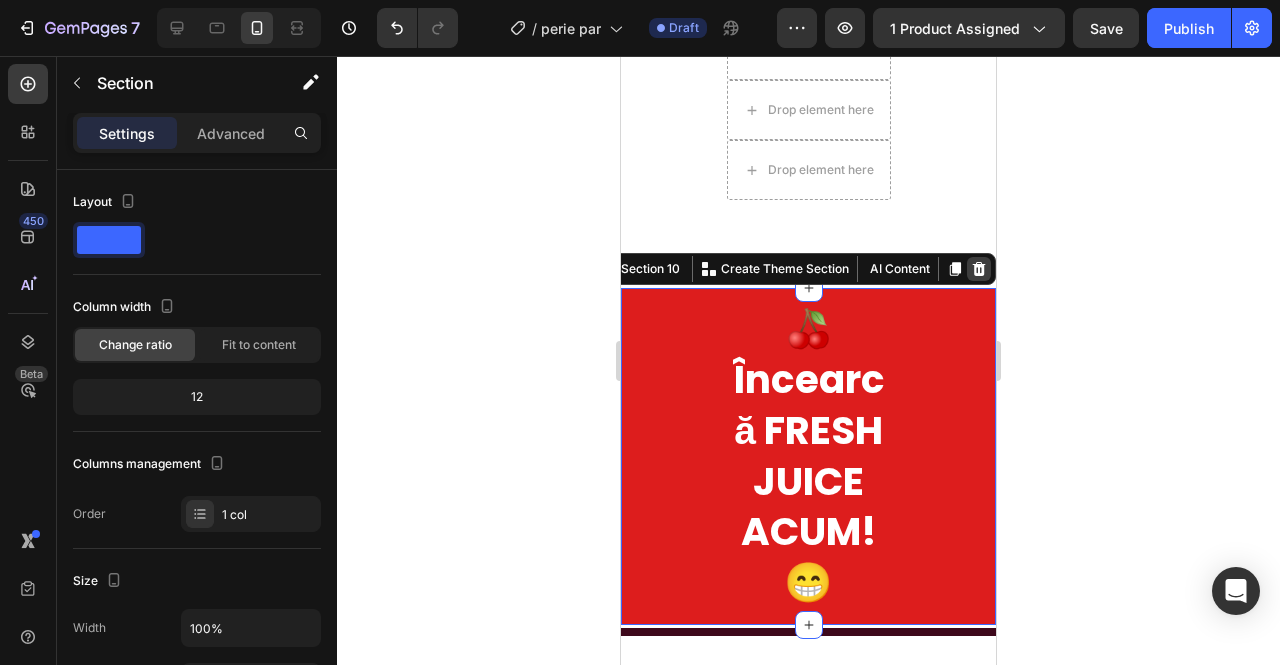 click 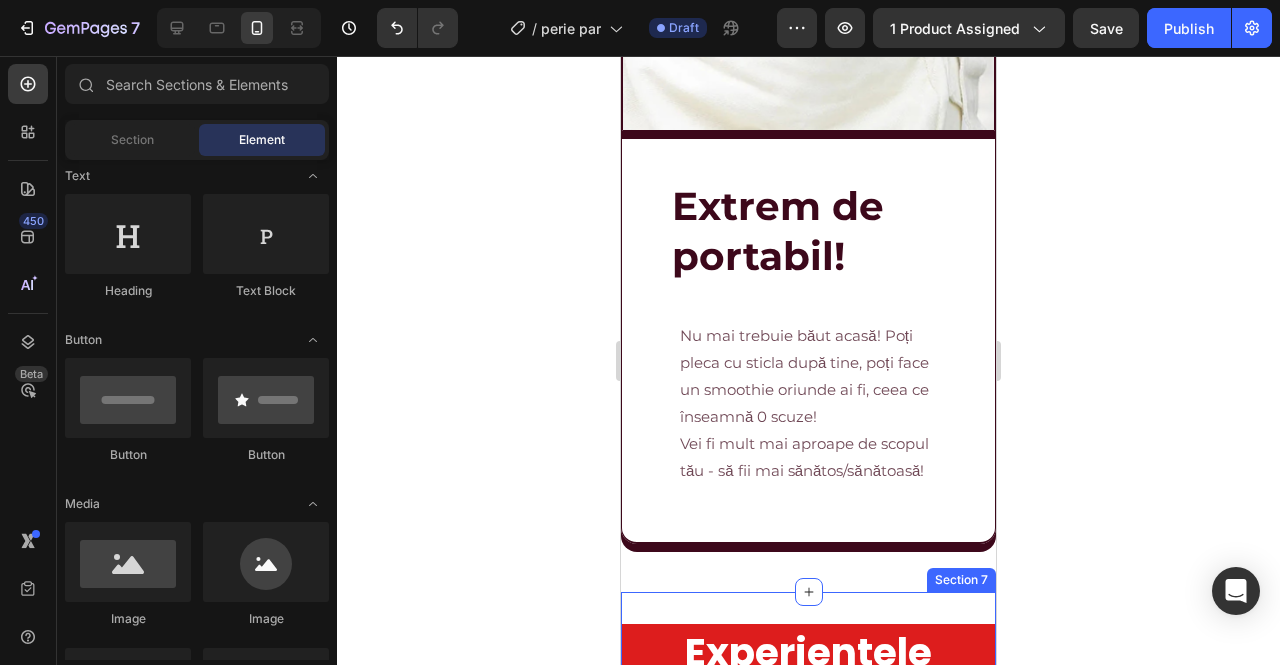 scroll, scrollTop: 3629, scrollLeft: 0, axis: vertical 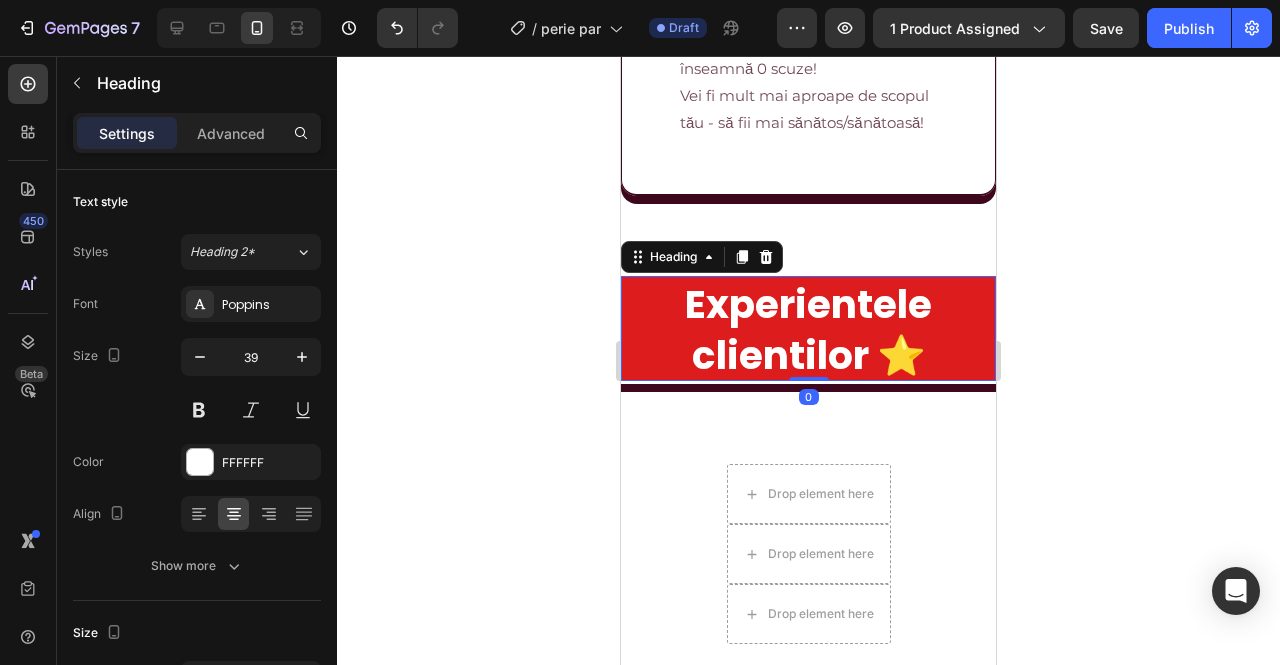 click on "Experientele clientilor ⭐️" at bounding box center (808, 330) 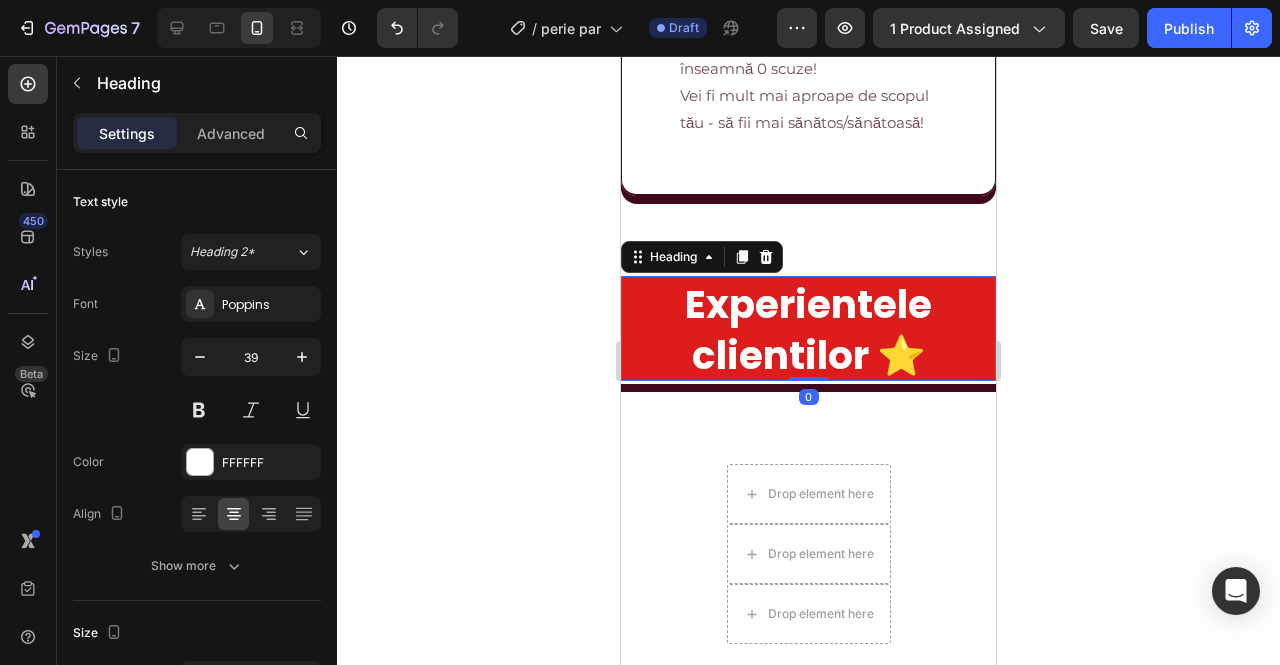 click 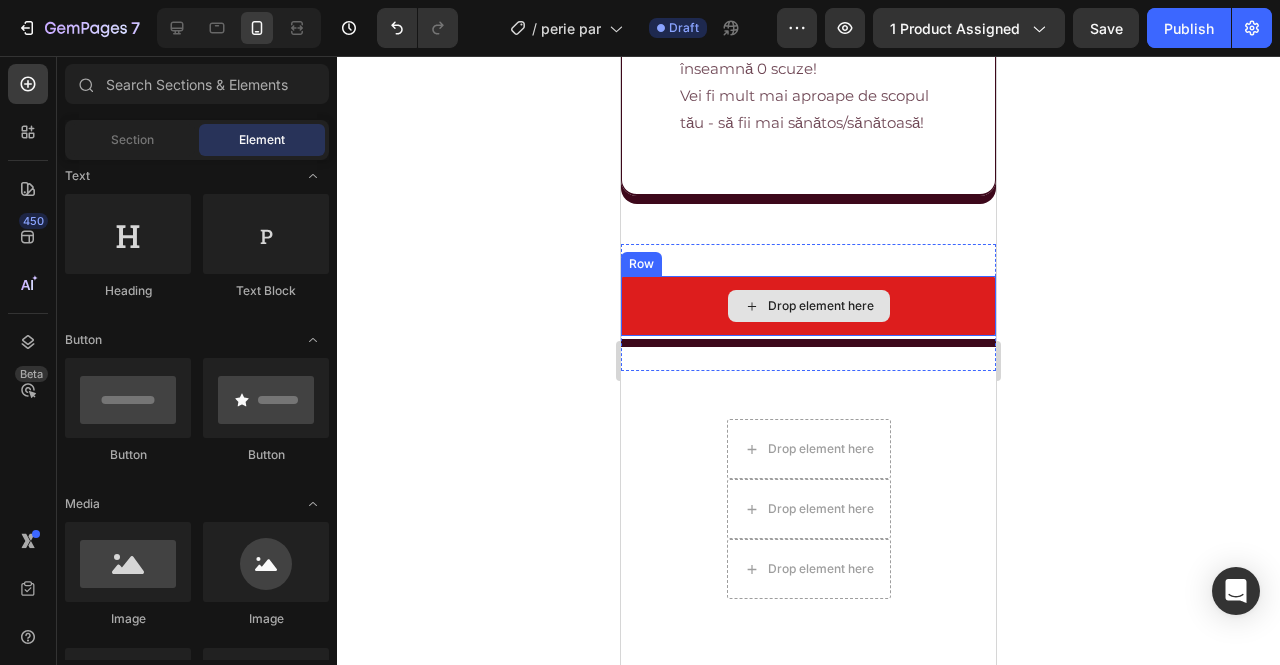 click on "Drop element here" at bounding box center [808, 306] 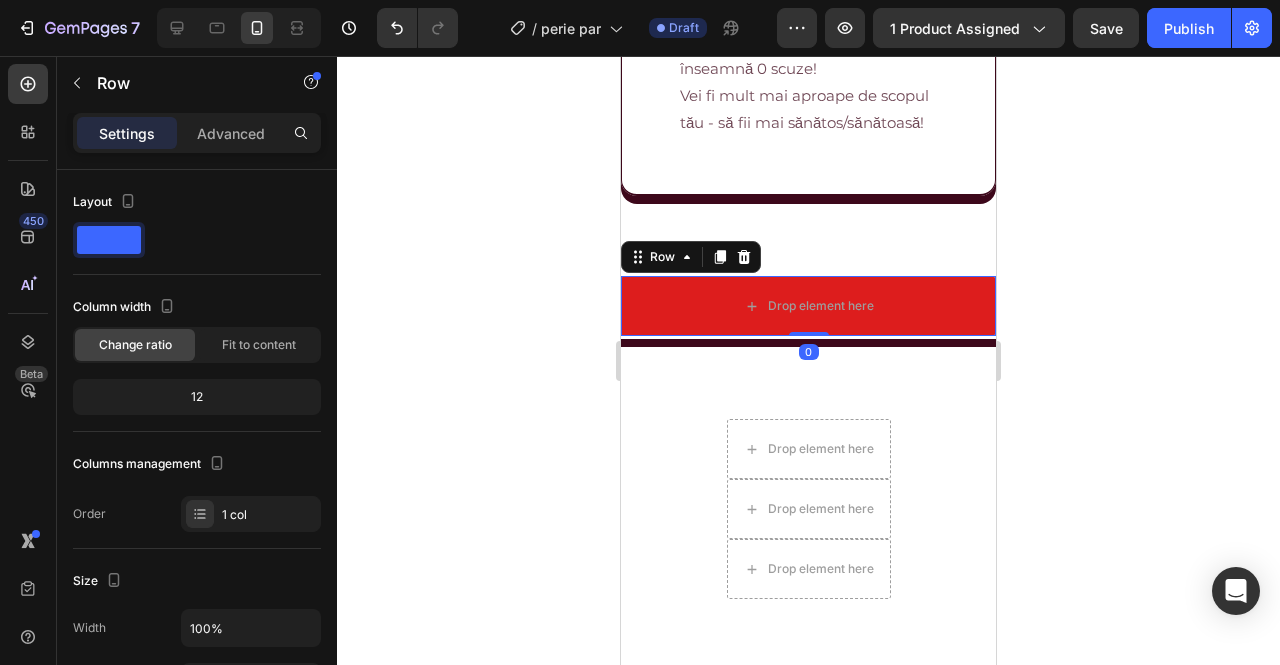 click at bounding box center [744, 257] 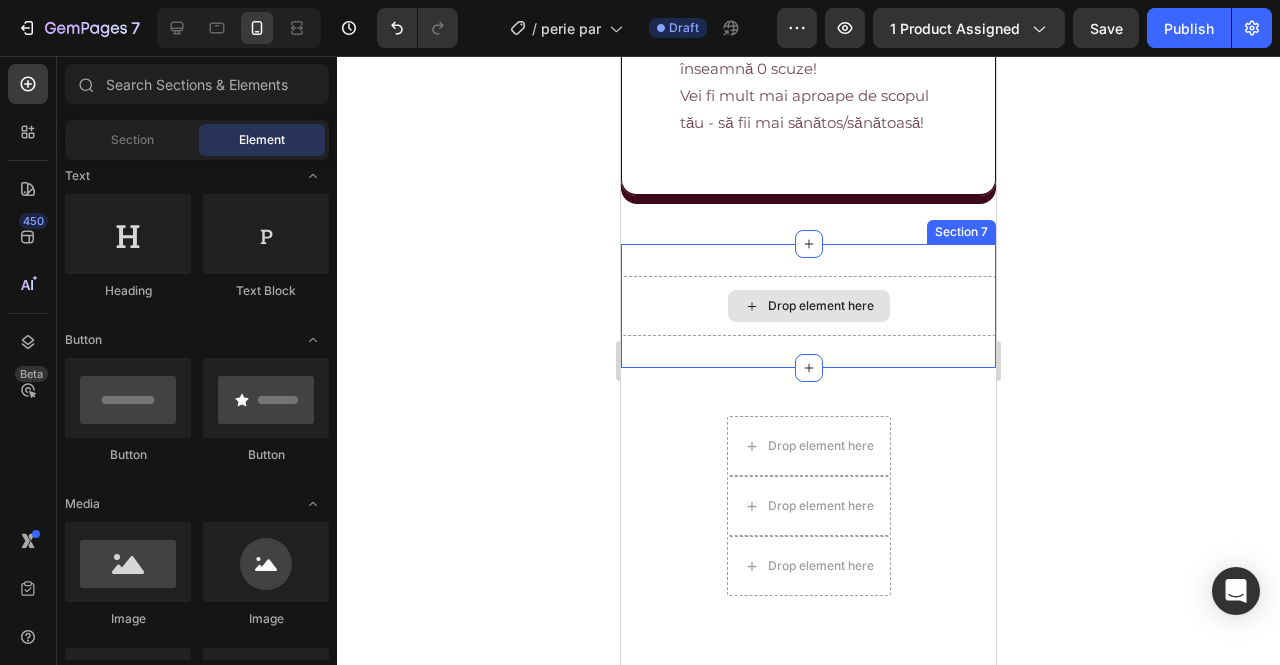 click on "Drop element here" at bounding box center [808, 306] 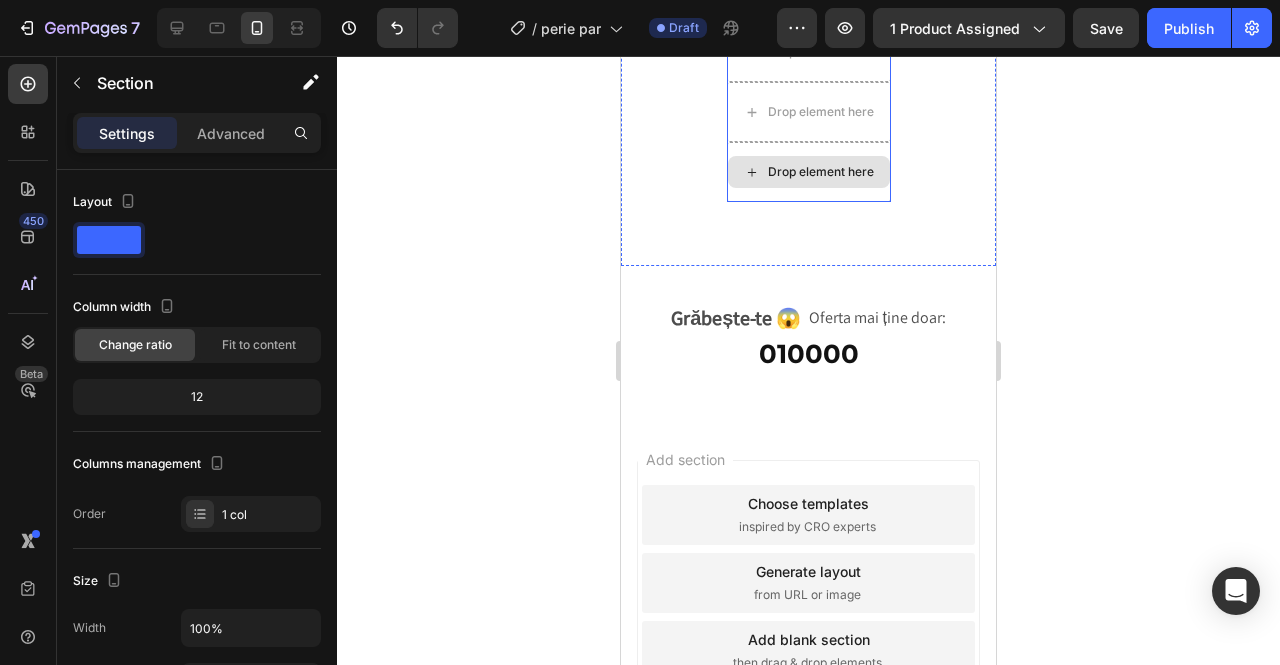 scroll, scrollTop: 4181, scrollLeft: 0, axis: vertical 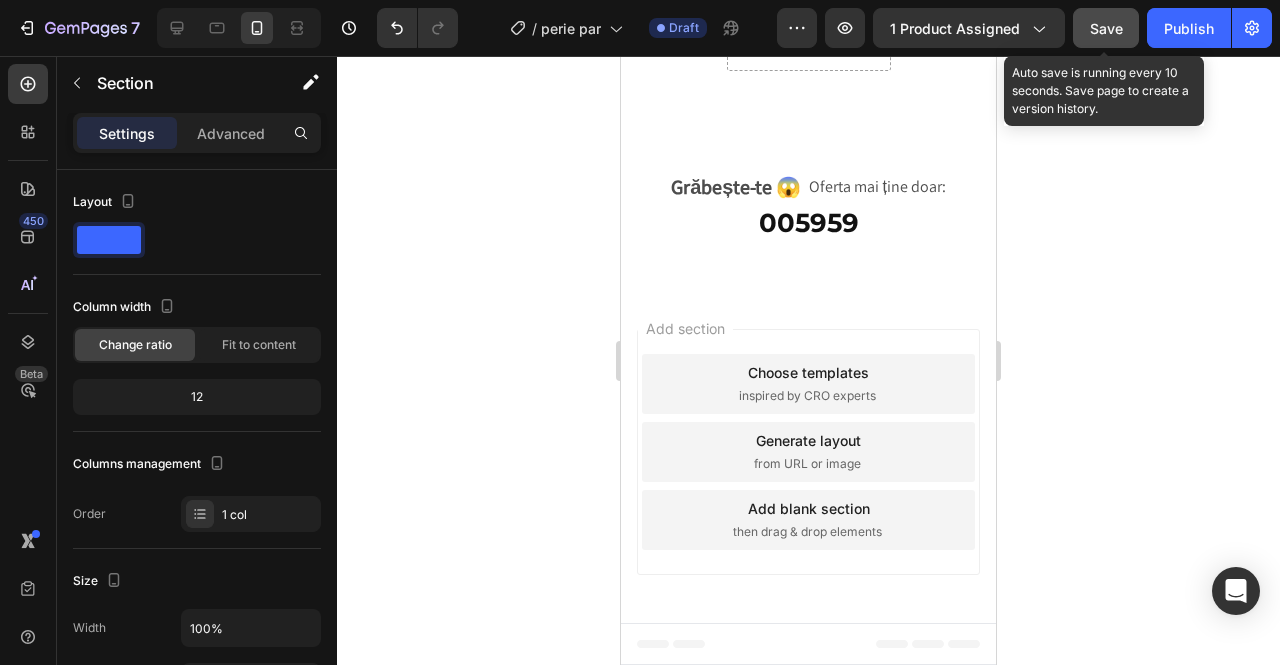 click on "Save" 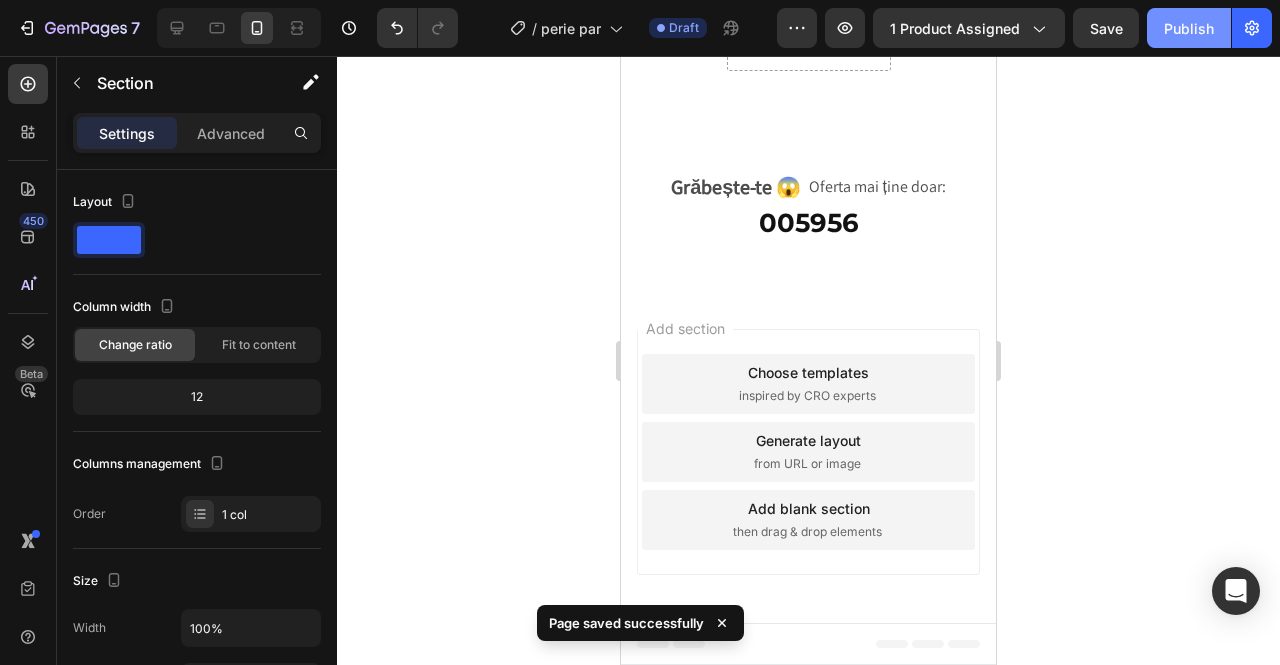 click on "Publish" at bounding box center [1189, 28] 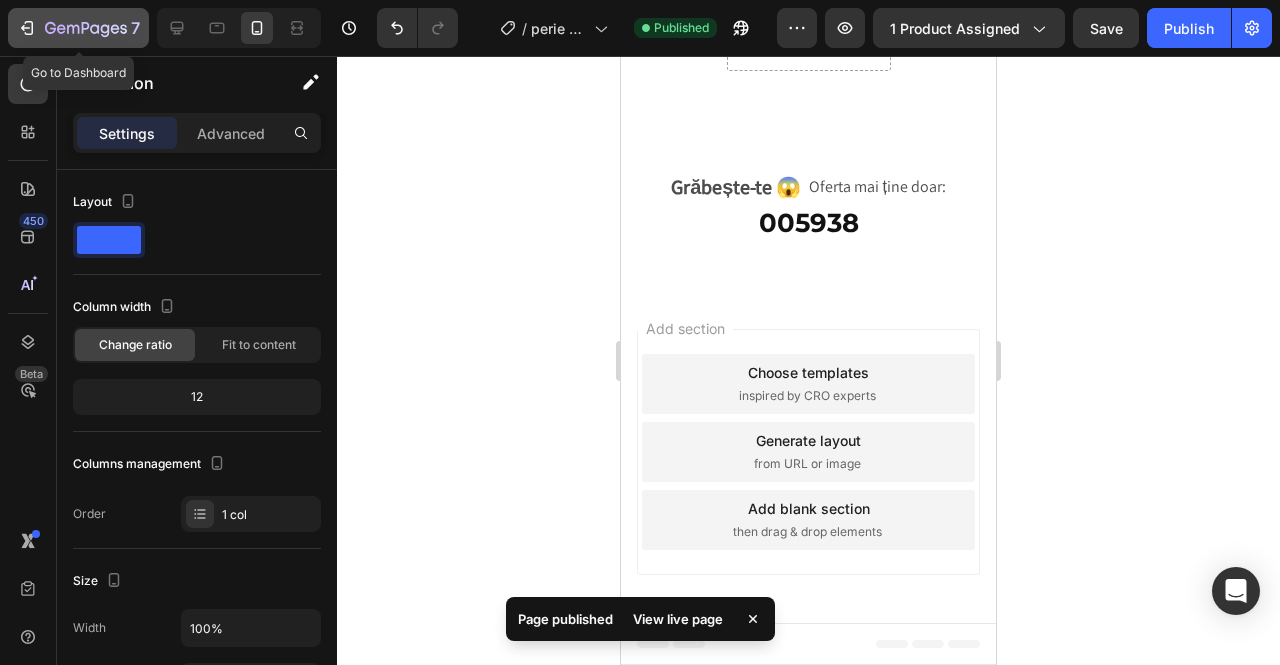 click 